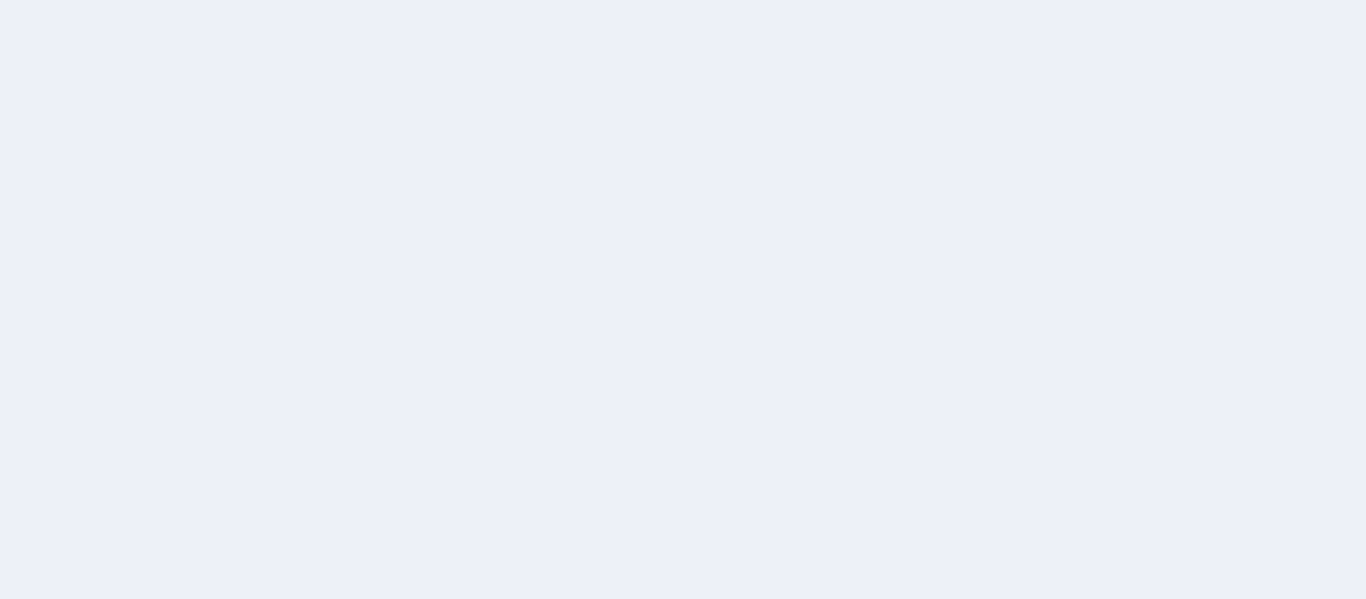 scroll, scrollTop: 0, scrollLeft: 0, axis: both 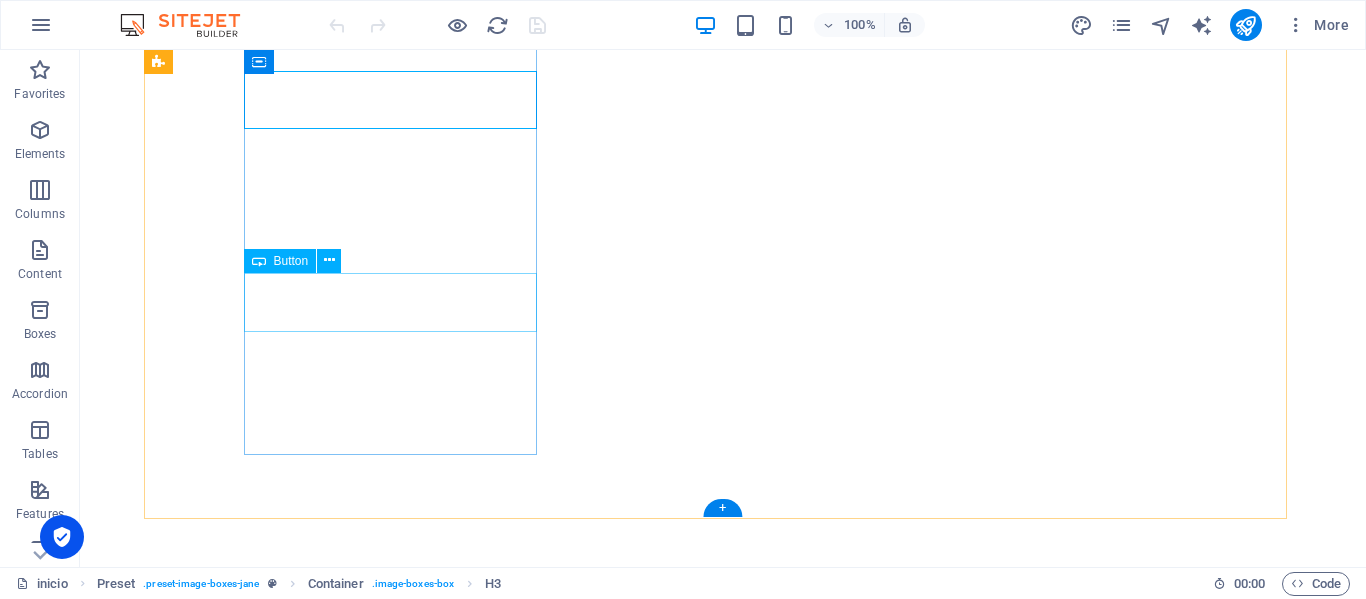 click on "ver más" at bounding box center [632, 1026] 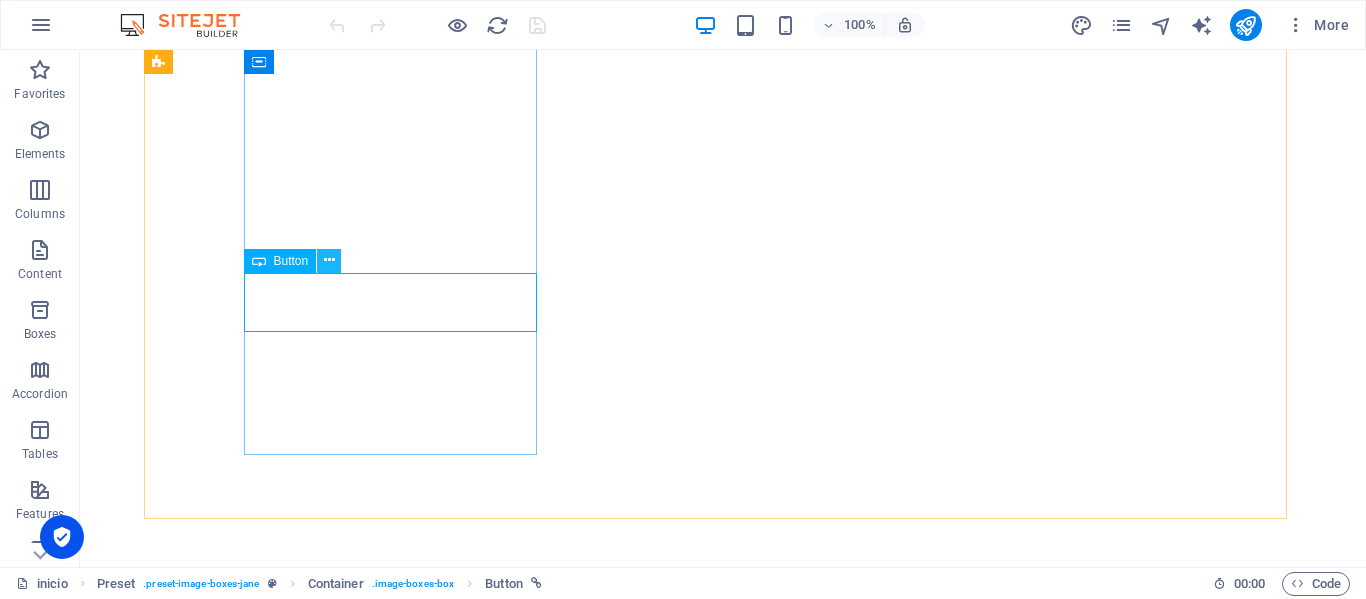 click at bounding box center [329, 260] 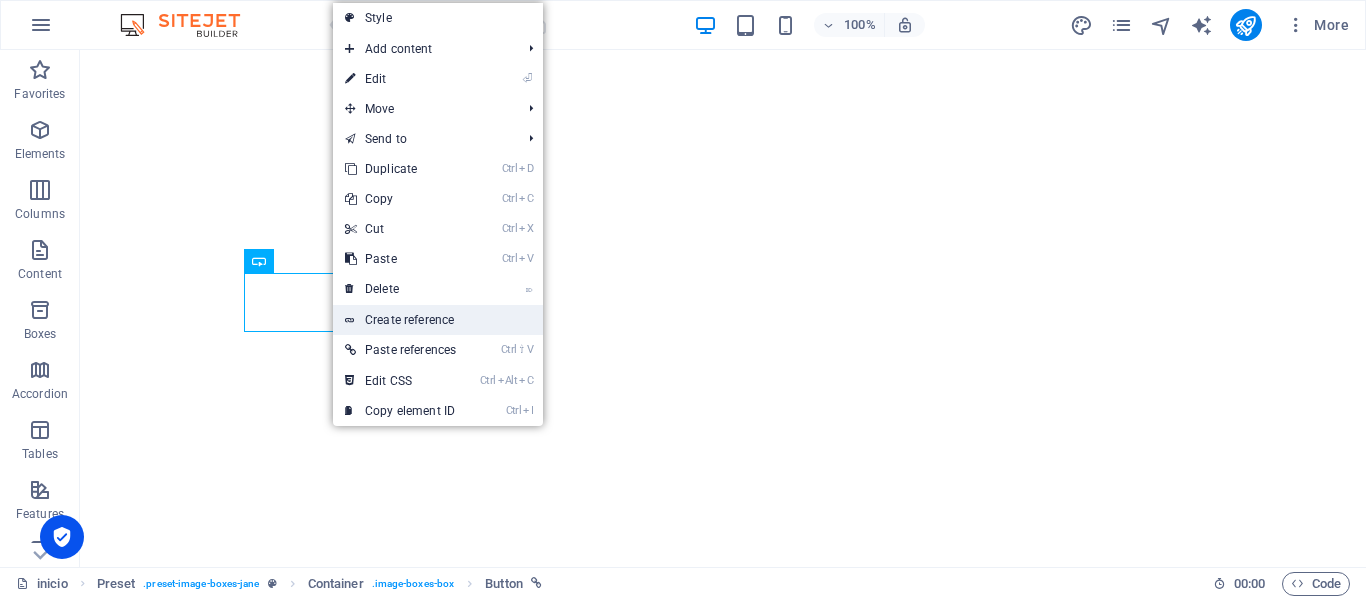 click on "Create reference" at bounding box center (438, 320) 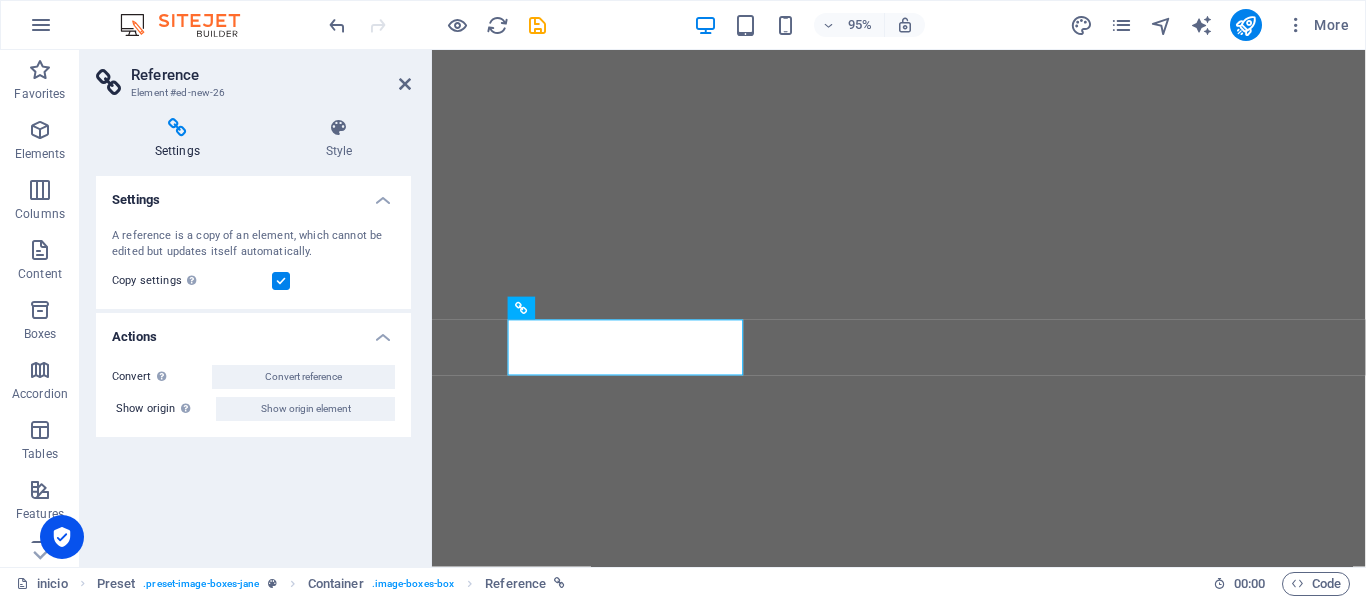 scroll, scrollTop: 1041, scrollLeft: 0, axis: vertical 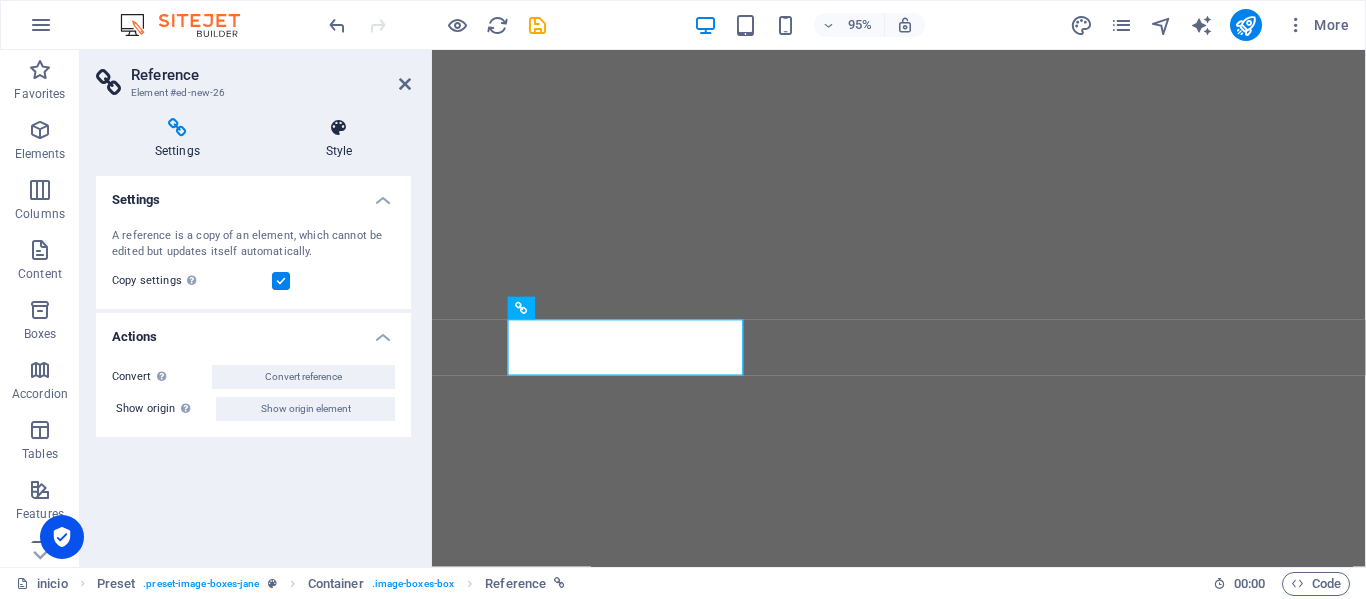 click on "Style" at bounding box center [339, 139] 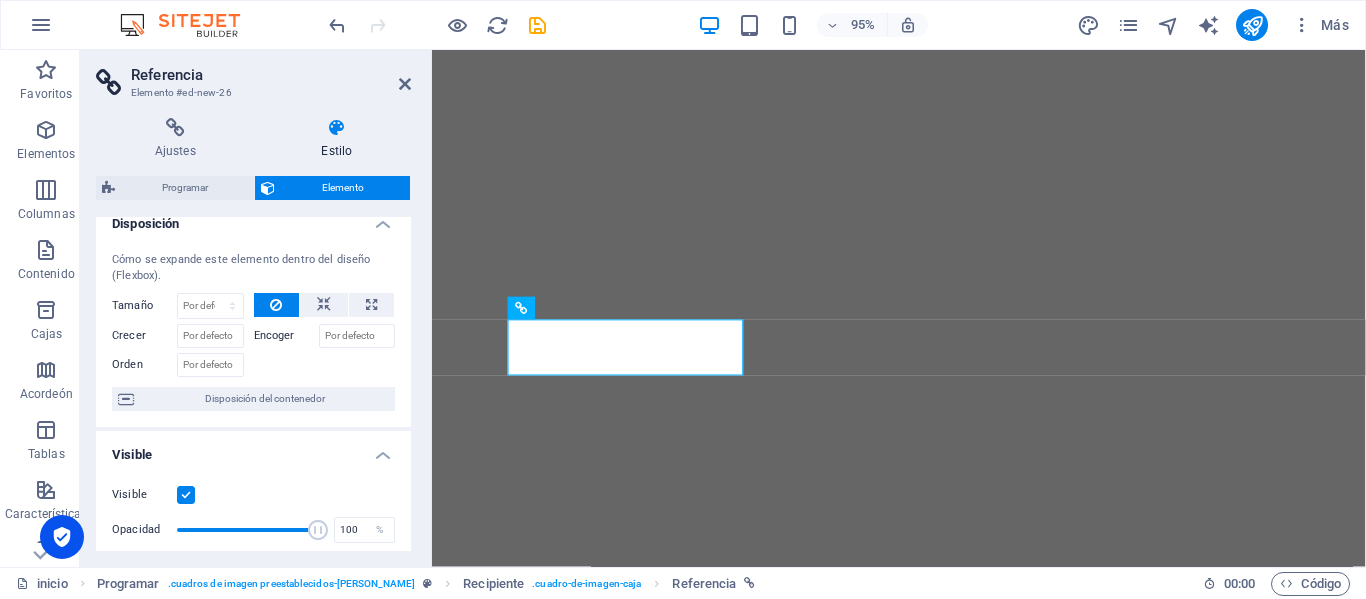 scroll, scrollTop: 0, scrollLeft: 0, axis: both 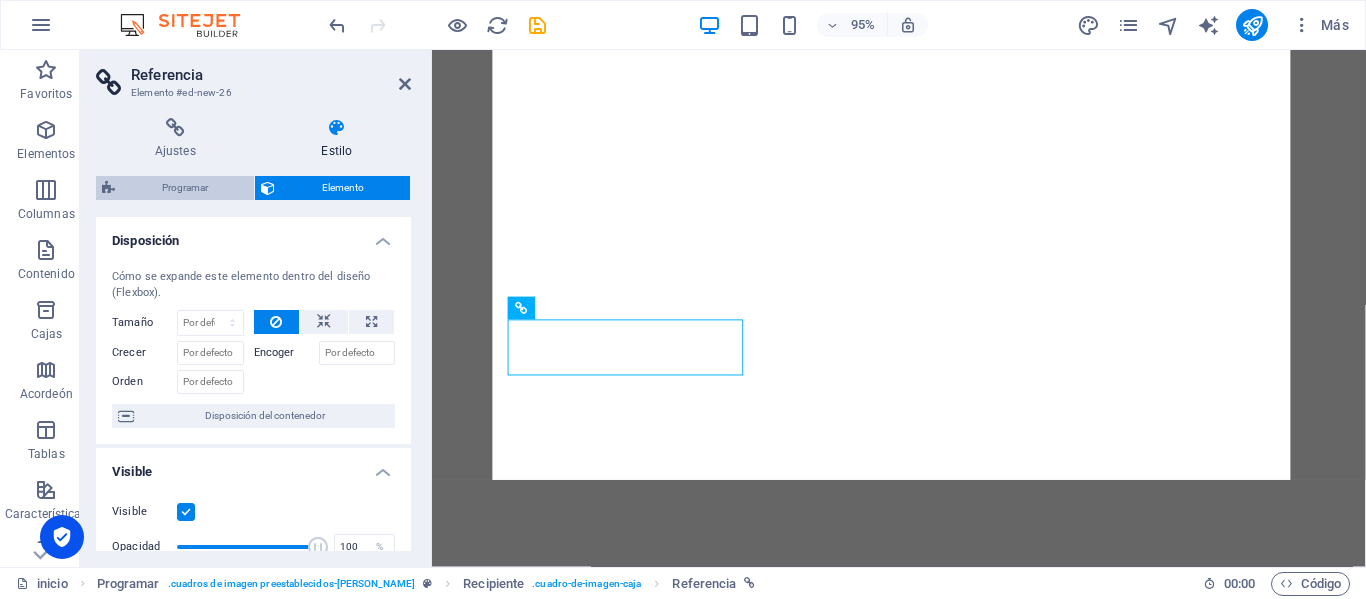 click on "Programar" at bounding box center (185, 187) 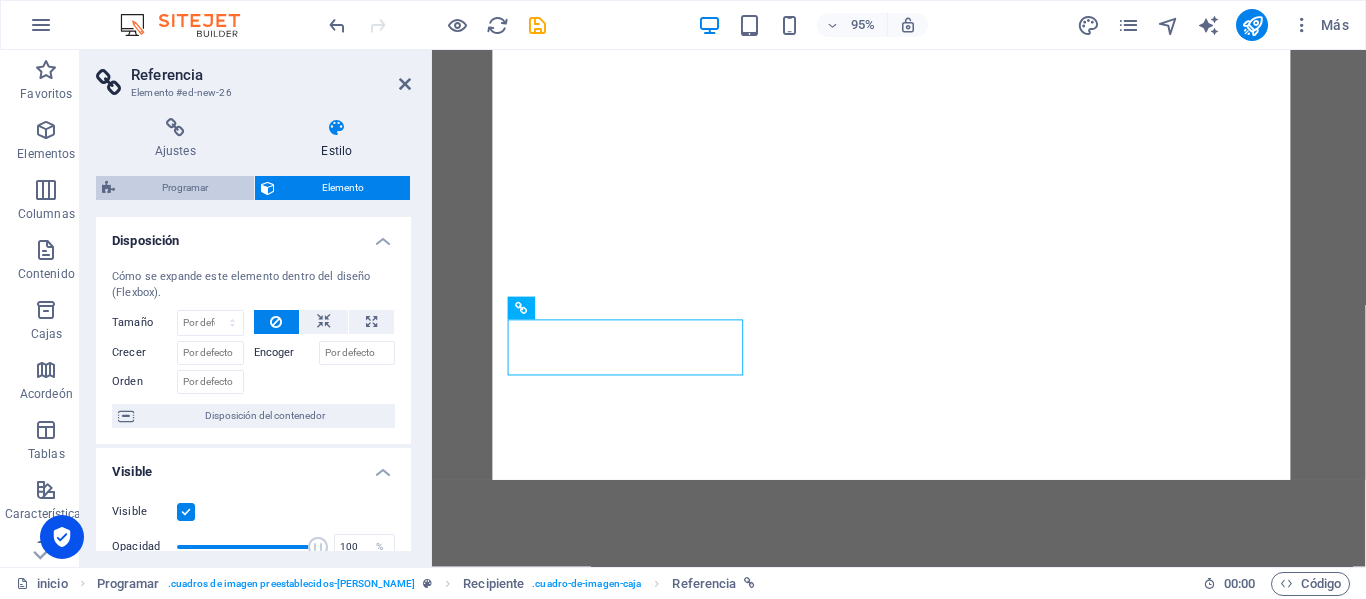 select on "px" 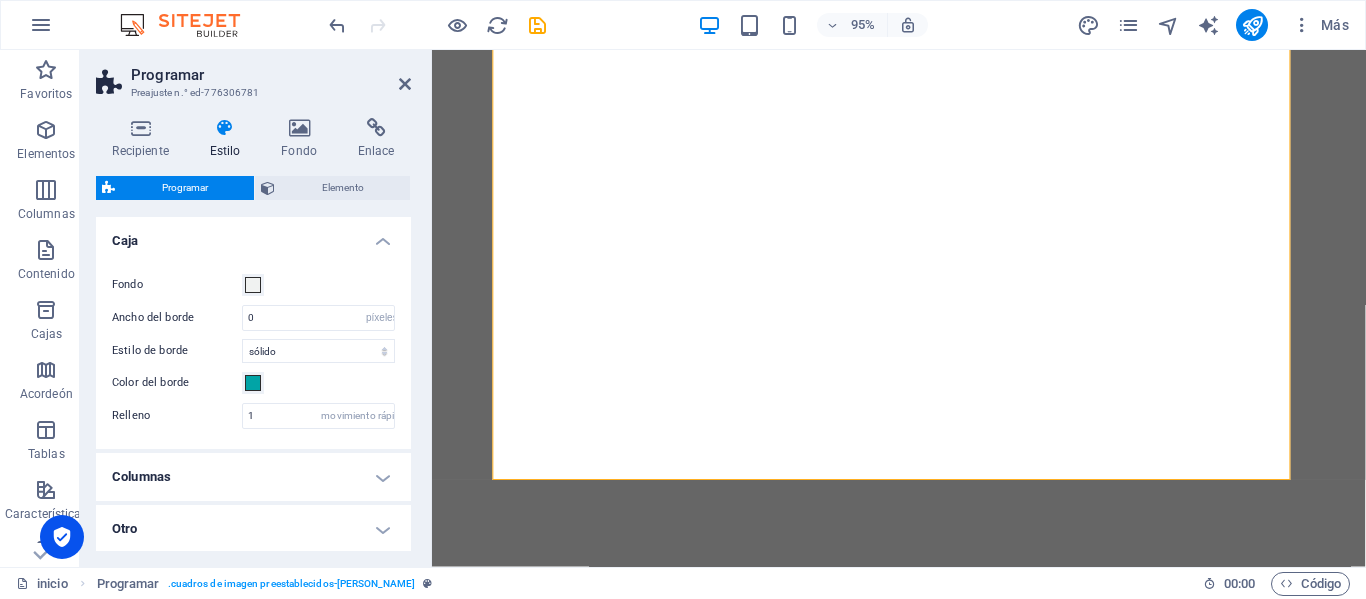 drag, startPoint x: 266, startPoint y: 92, endPoint x: 167, endPoint y: 92, distance: 99 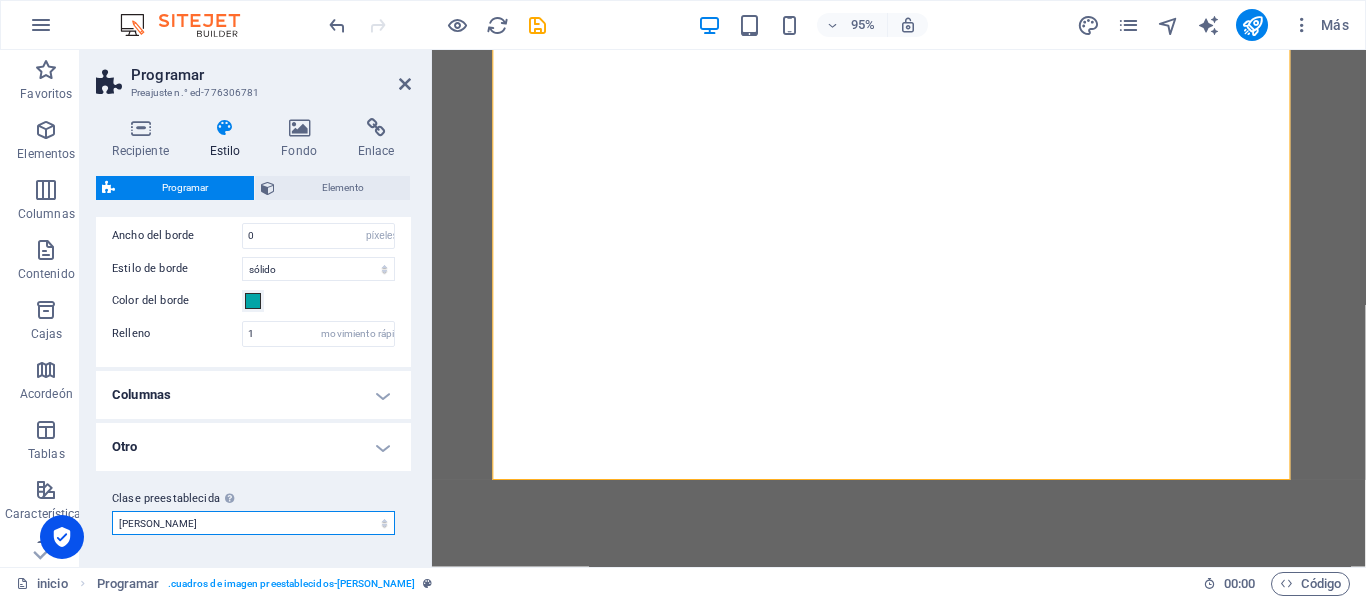 click on "Jane Agregar clase preestablecida" at bounding box center [253, 523] 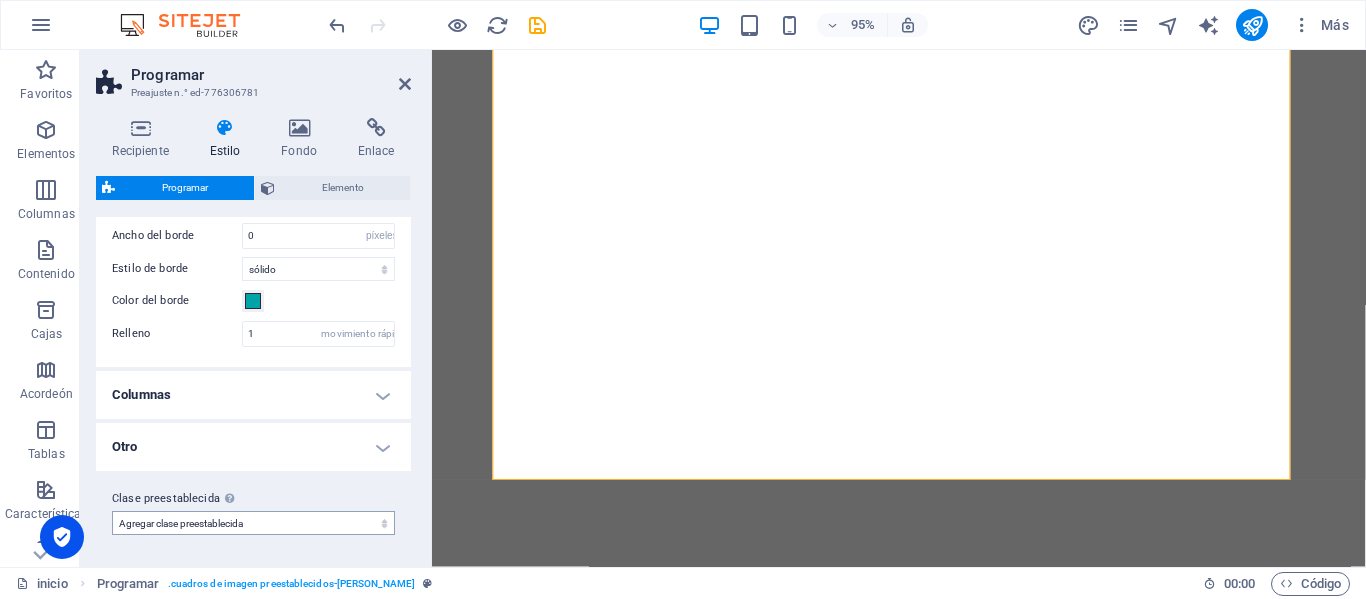 click on "Jane Agregar clase preestablecida" at bounding box center [253, 523] 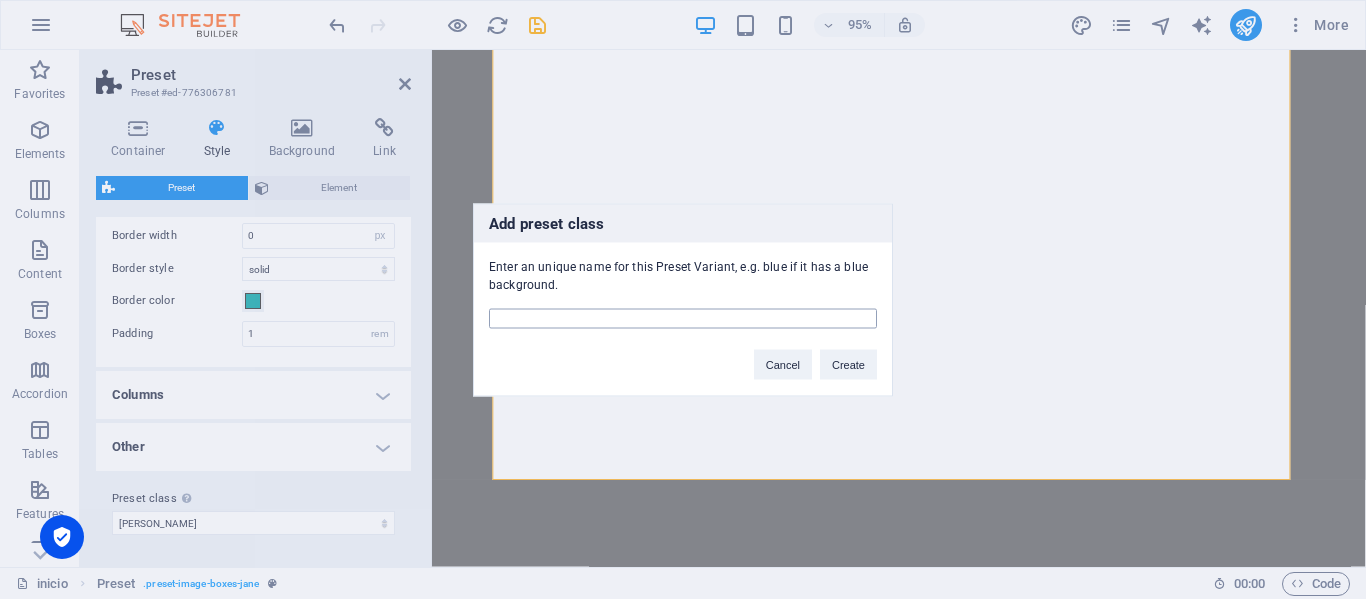 click at bounding box center [683, 318] 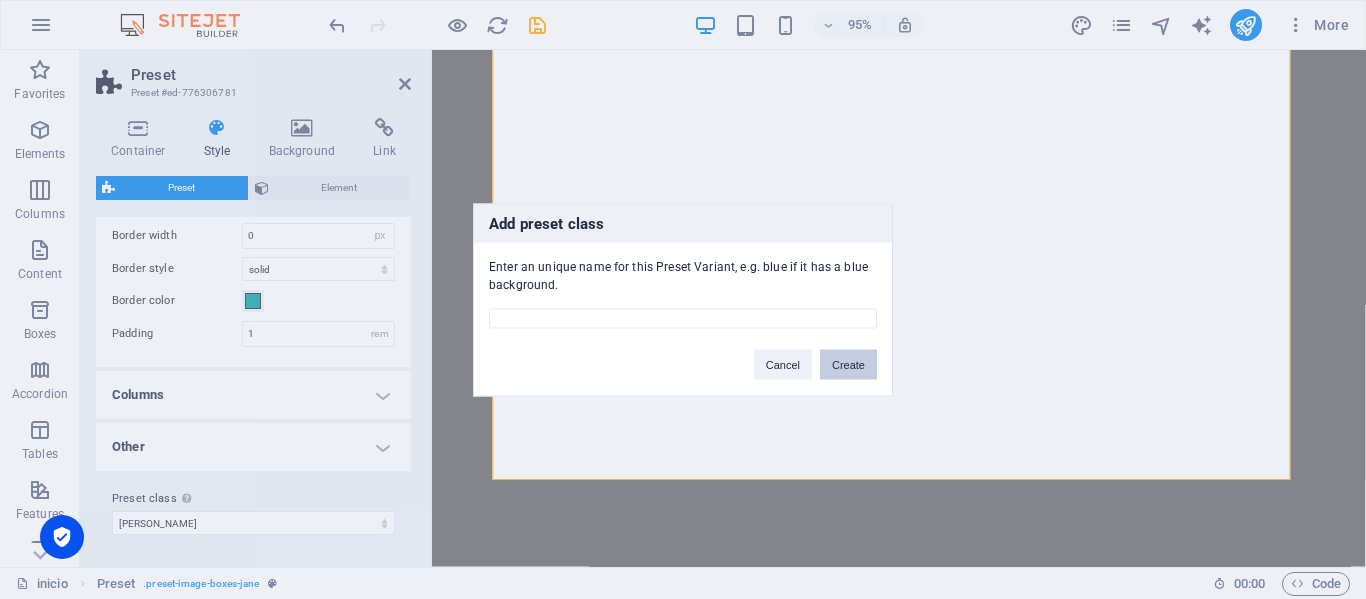 click on "Create" at bounding box center (848, 364) 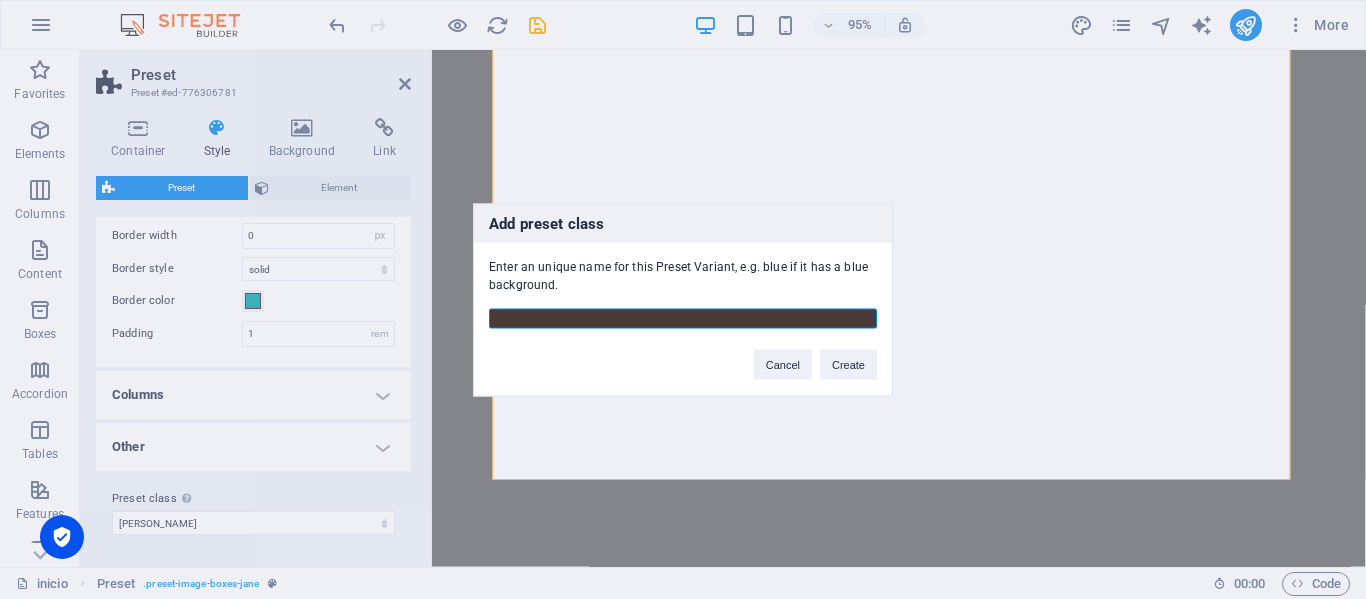 click at bounding box center (683, 318) 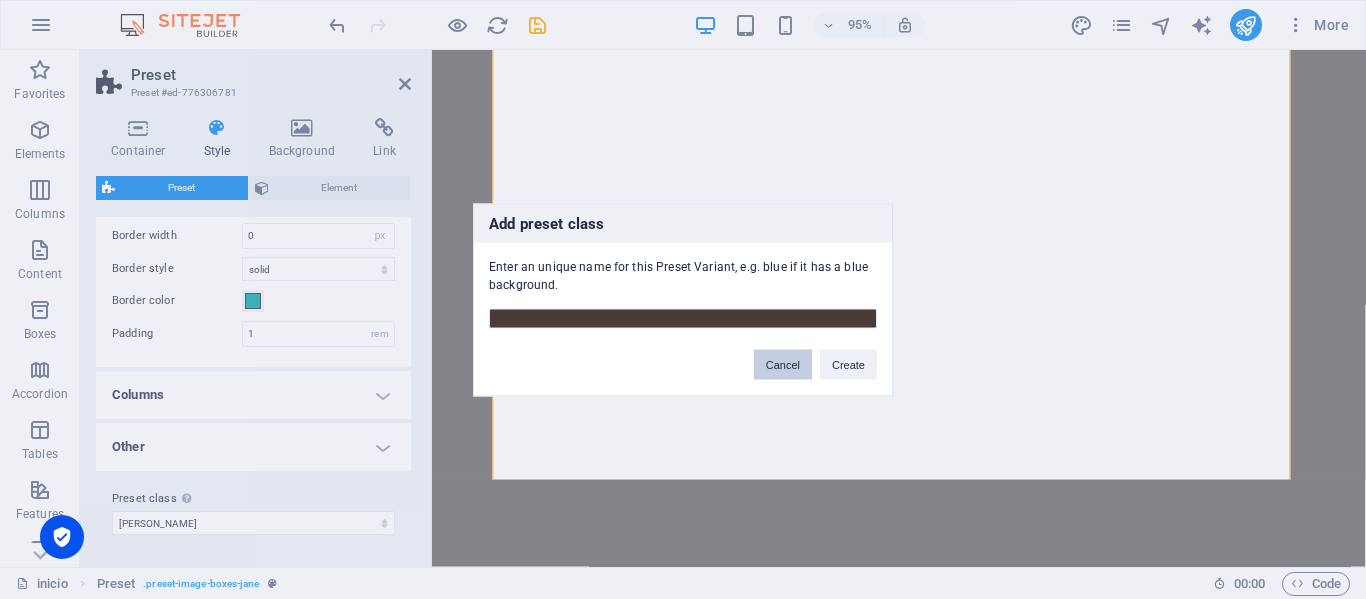 click on "Cancel" at bounding box center [783, 364] 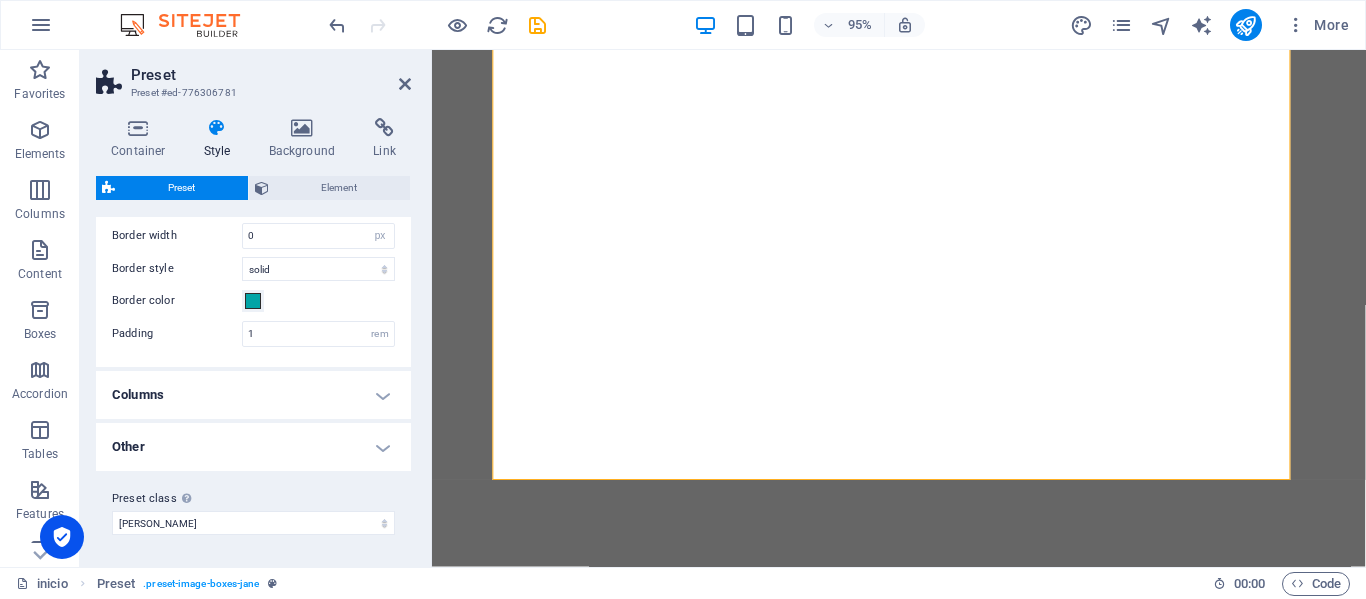 scroll, scrollTop: 0, scrollLeft: 0, axis: both 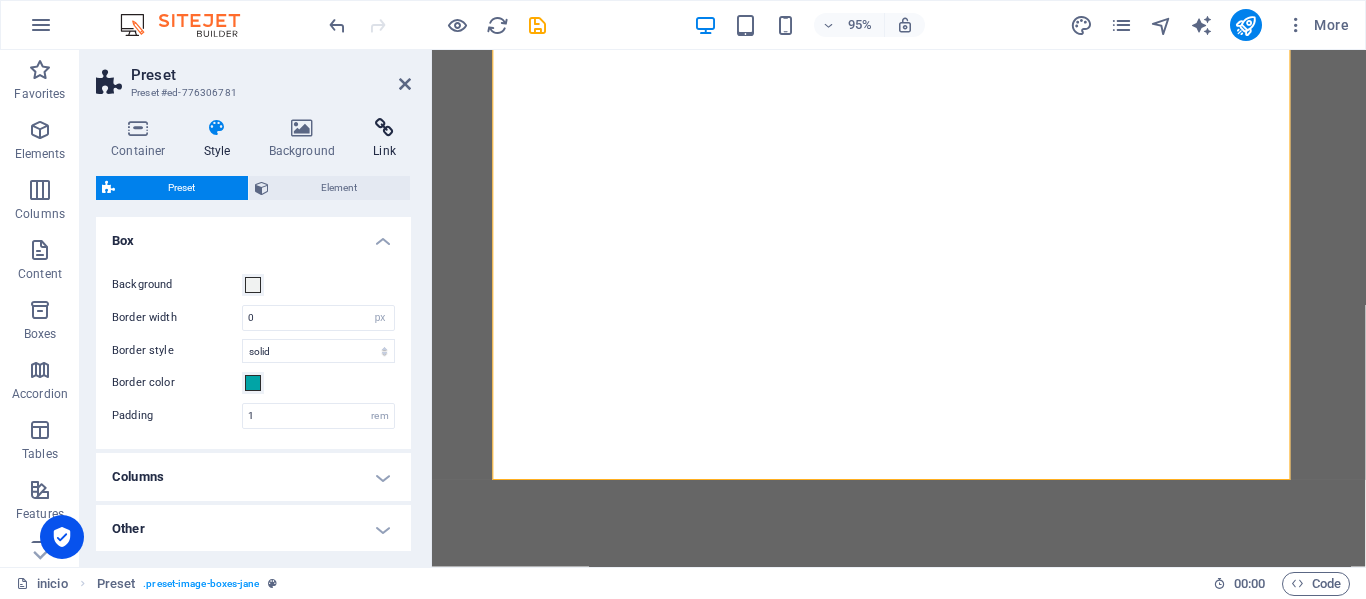 click on "Link" at bounding box center [384, 139] 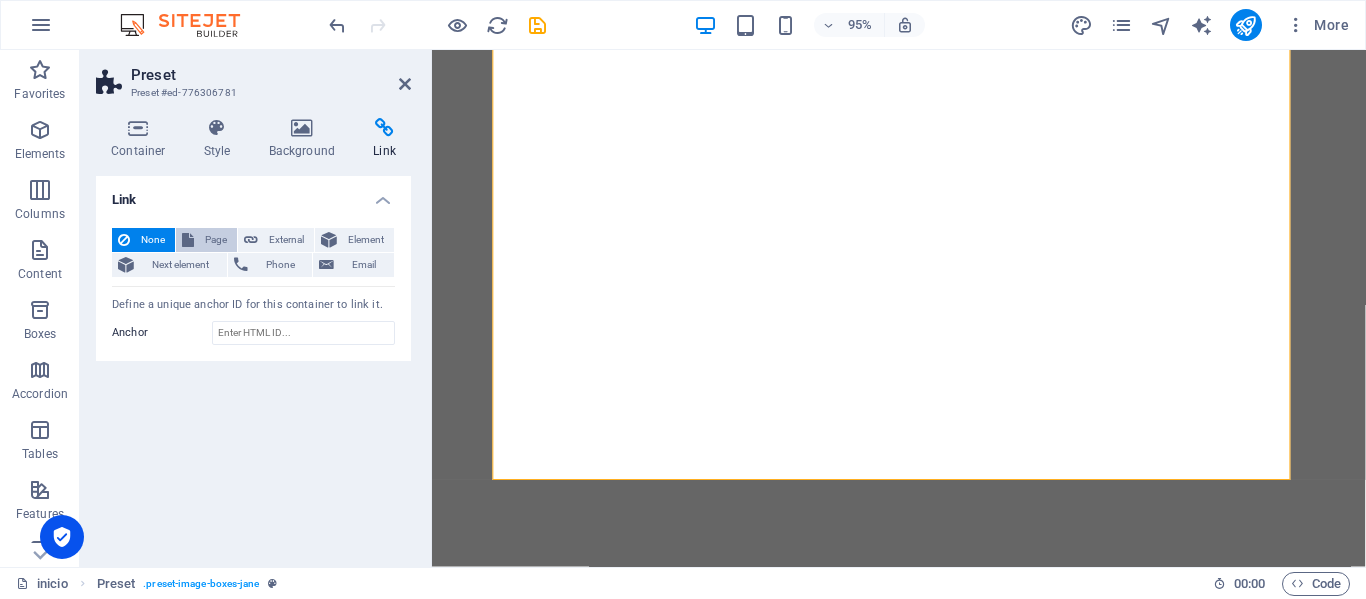 click on "Page" at bounding box center [215, 240] 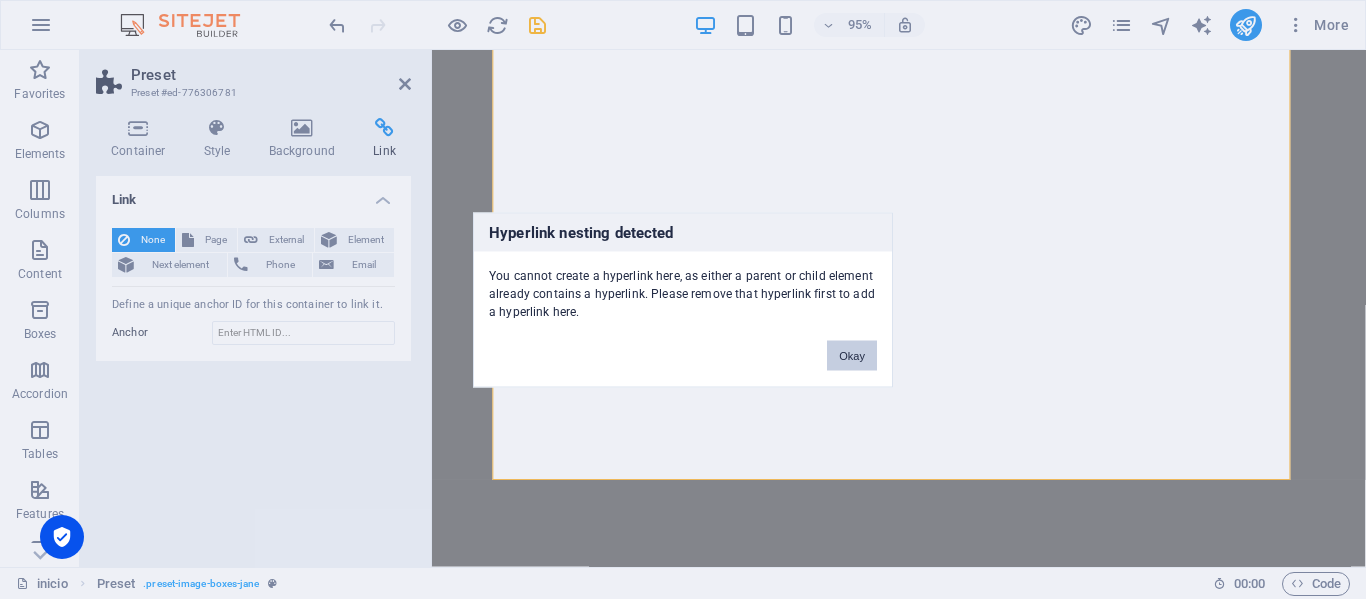 click on "Okay" at bounding box center [852, 355] 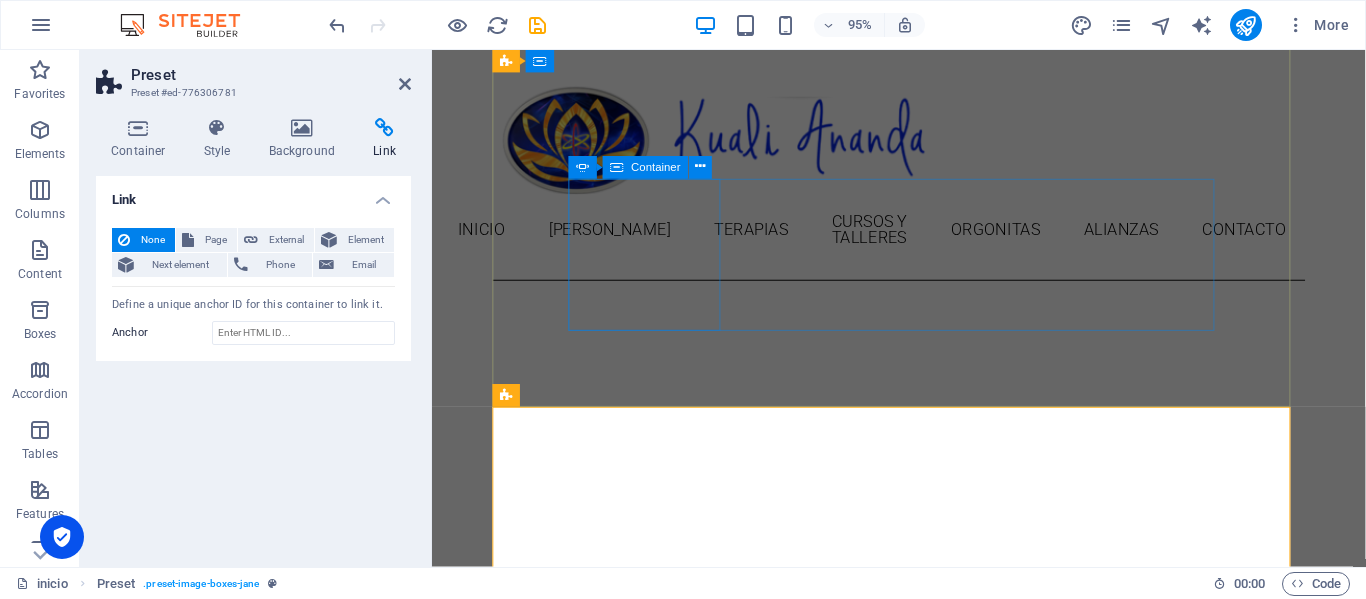 scroll, scrollTop: 41, scrollLeft: 0, axis: vertical 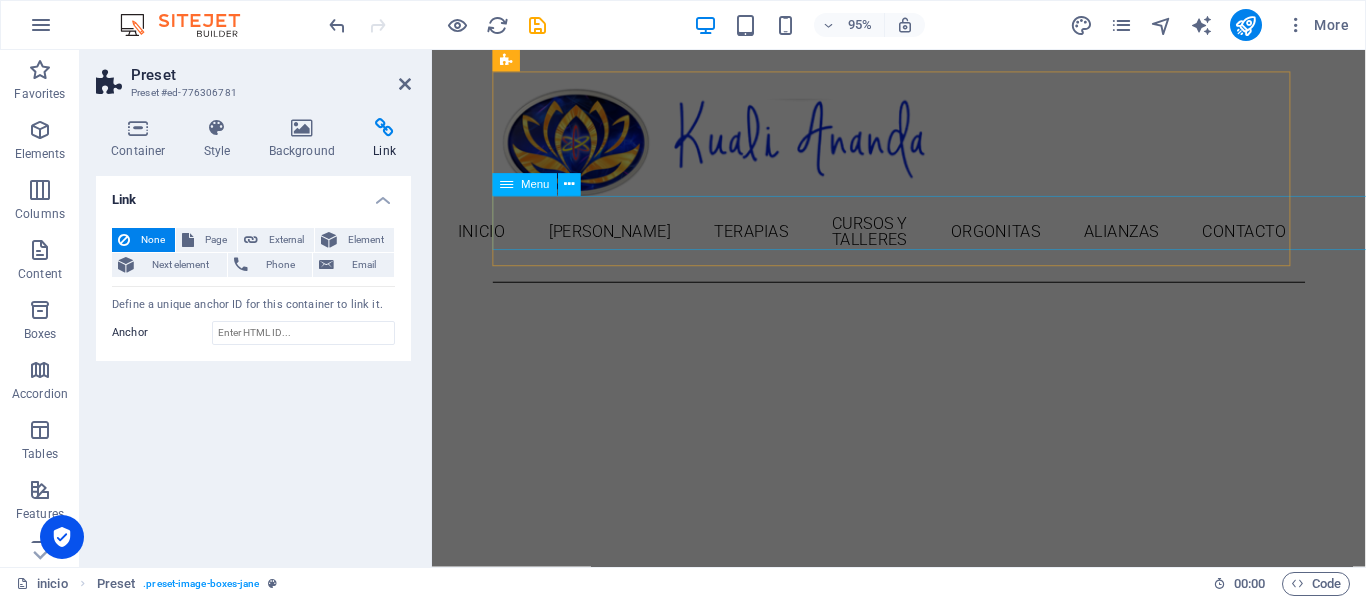 click on "inicio Kuali Ananda Terapias CURSOS Y TALLERES ORGONITAS alianzas Contacto" at bounding box center [923, 241] 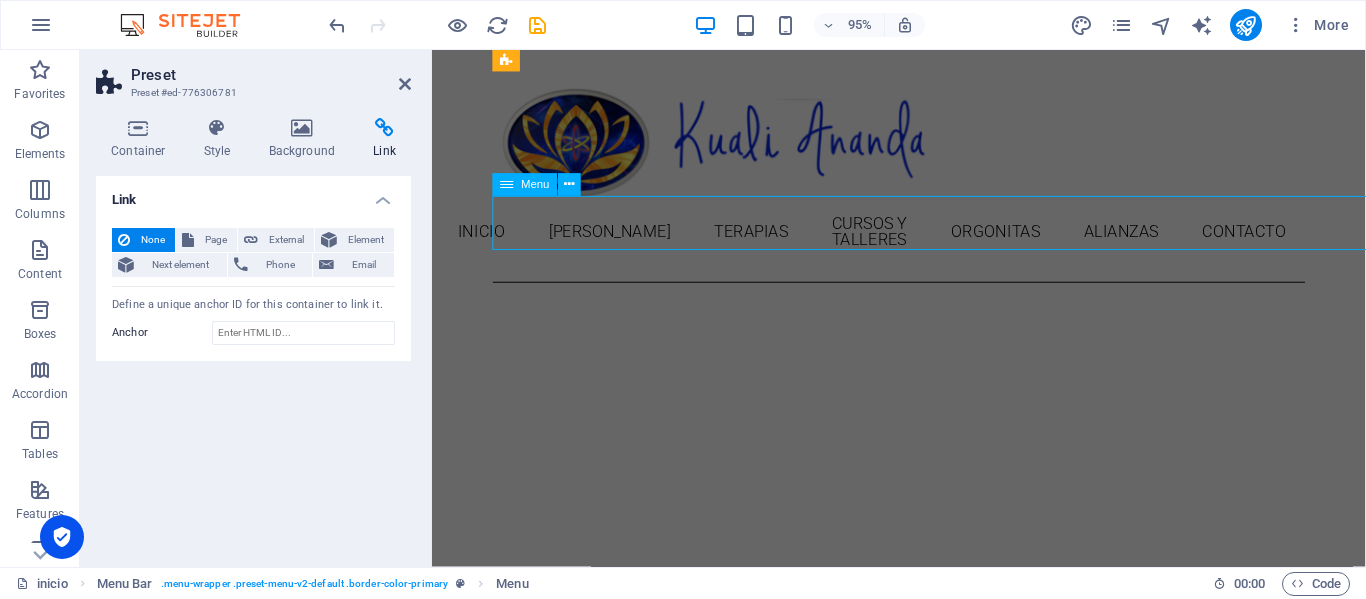 click on "inicio Kuali Ananda Terapias CURSOS Y TALLERES ORGONITAS alianzas Contacto" at bounding box center [923, 241] 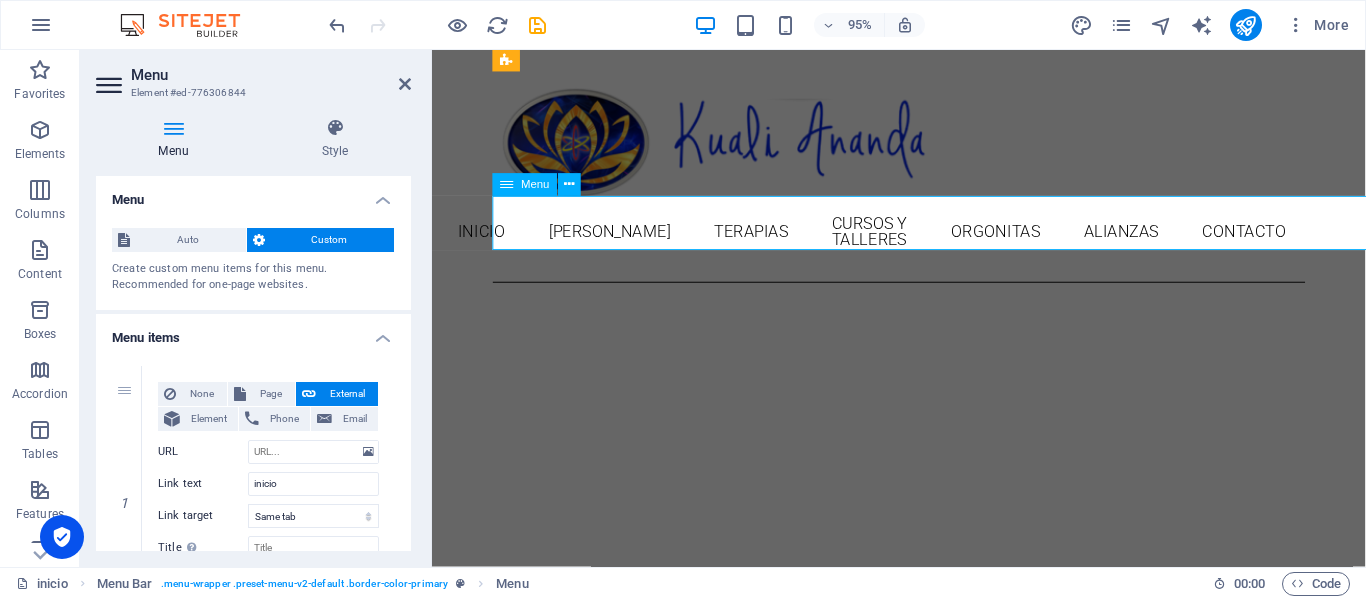 click on "inicio Kuali Ananda Terapias CURSOS Y TALLERES ORGONITAS alianzas Contacto" at bounding box center [923, 241] 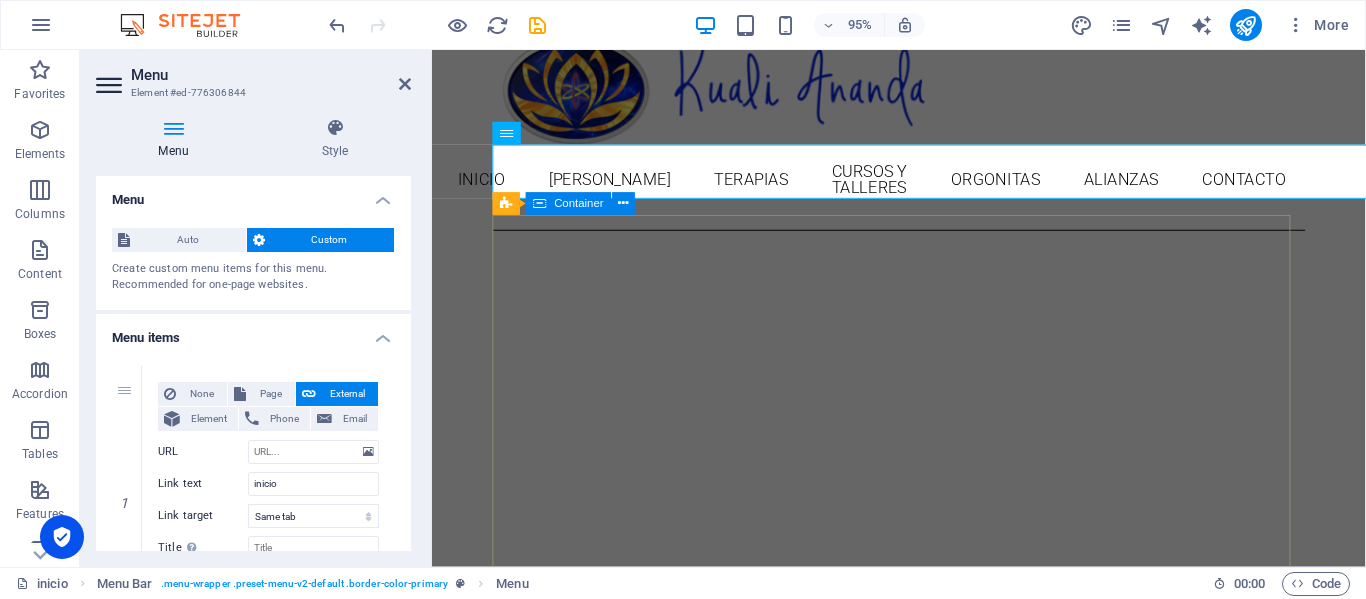 scroll, scrollTop: 0, scrollLeft: 0, axis: both 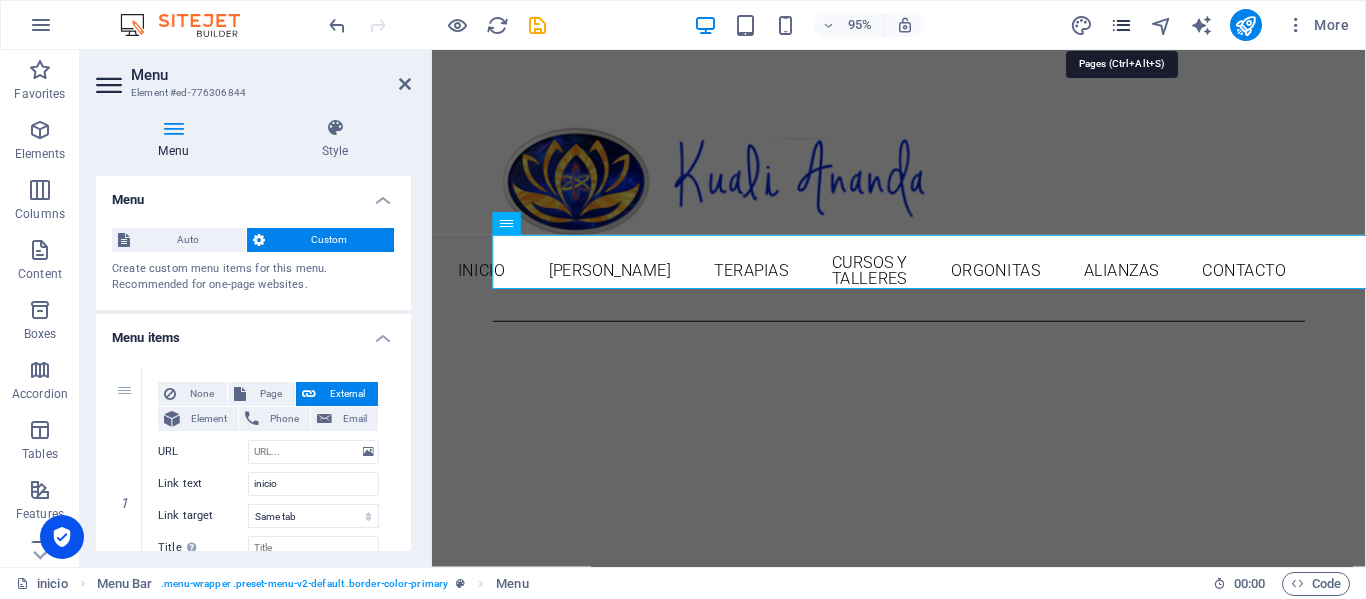 click at bounding box center [1121, 25] 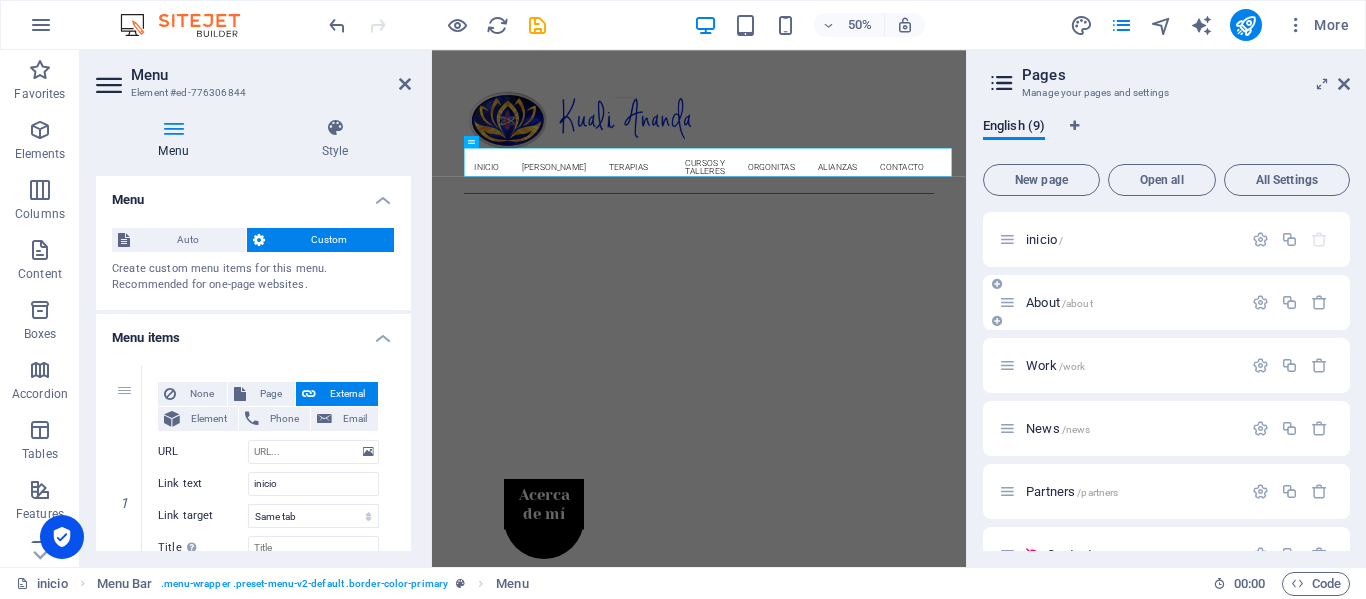 click on "/about" at bounding box center (1077, 303) 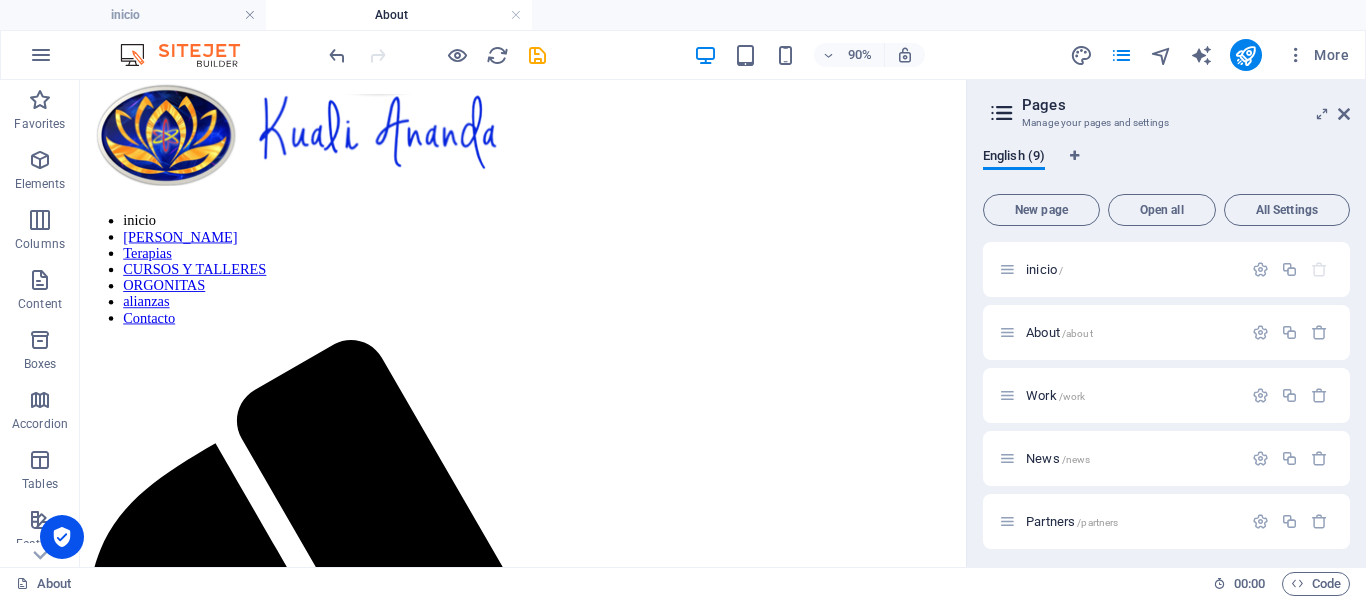 scroll, scrollTop: 0, scrollLeft: 0, axis: both 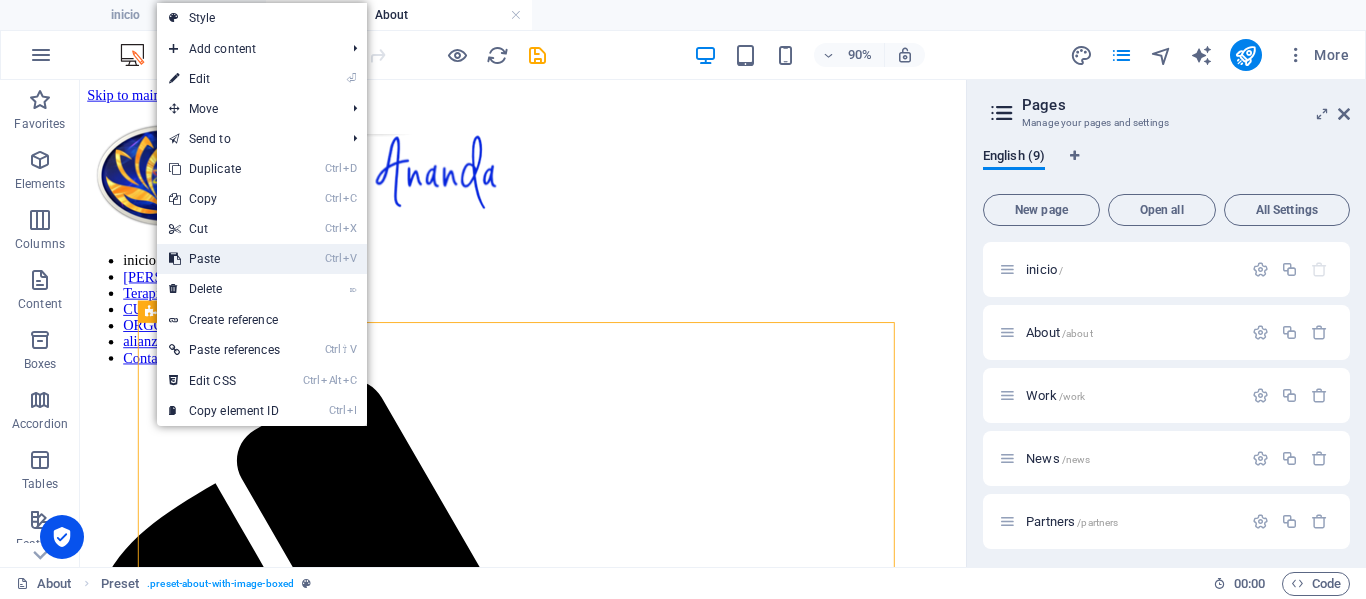 click on "Ctrl V  Paste" at bounding box center (224, 259) 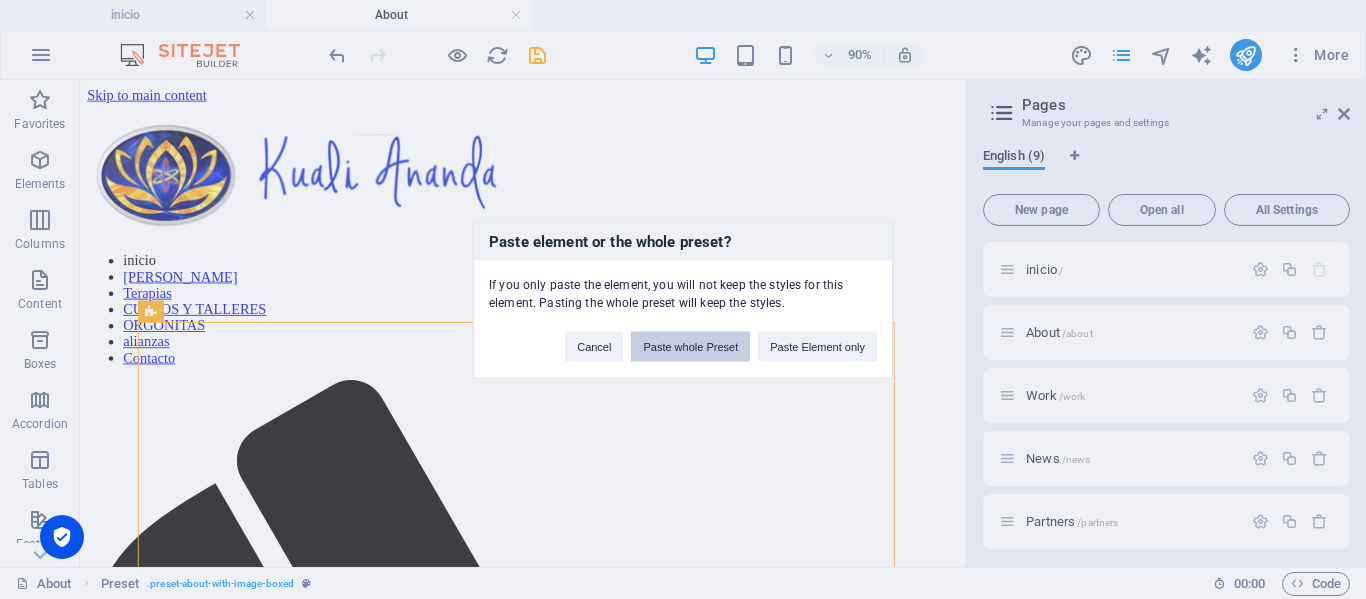 click on "Paste whole Preset" at bounding box center [690, 346] 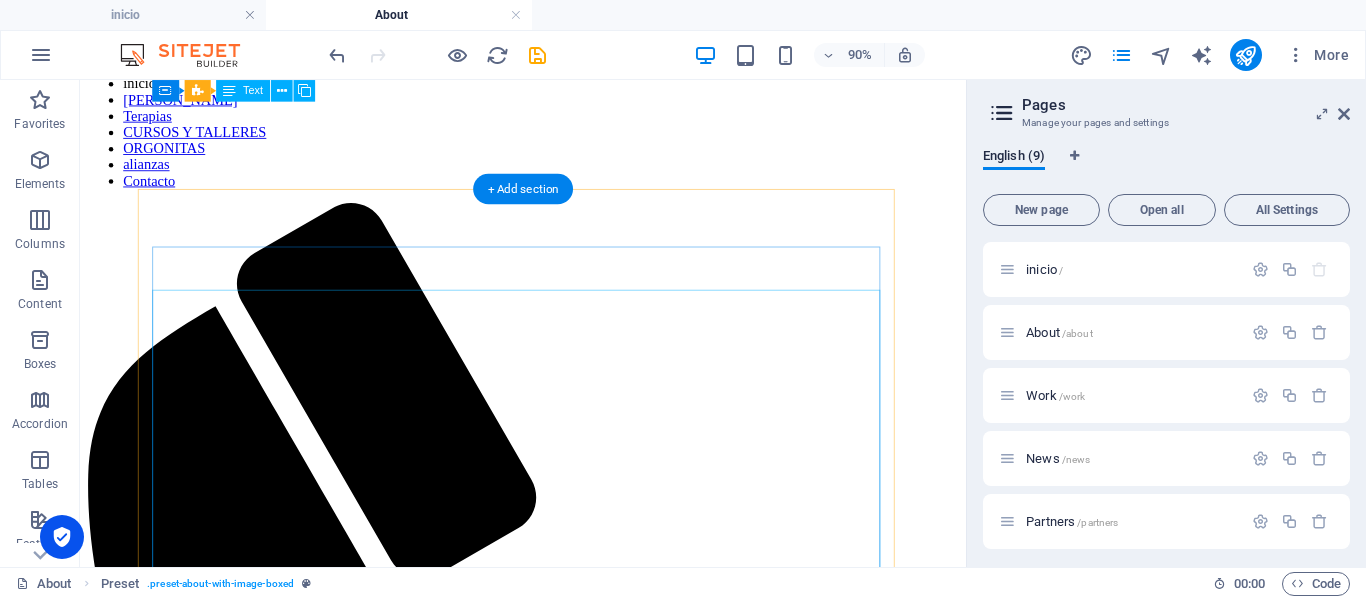 scroll, scrollTop: 88, scrollLeft: 0, axis: vertical 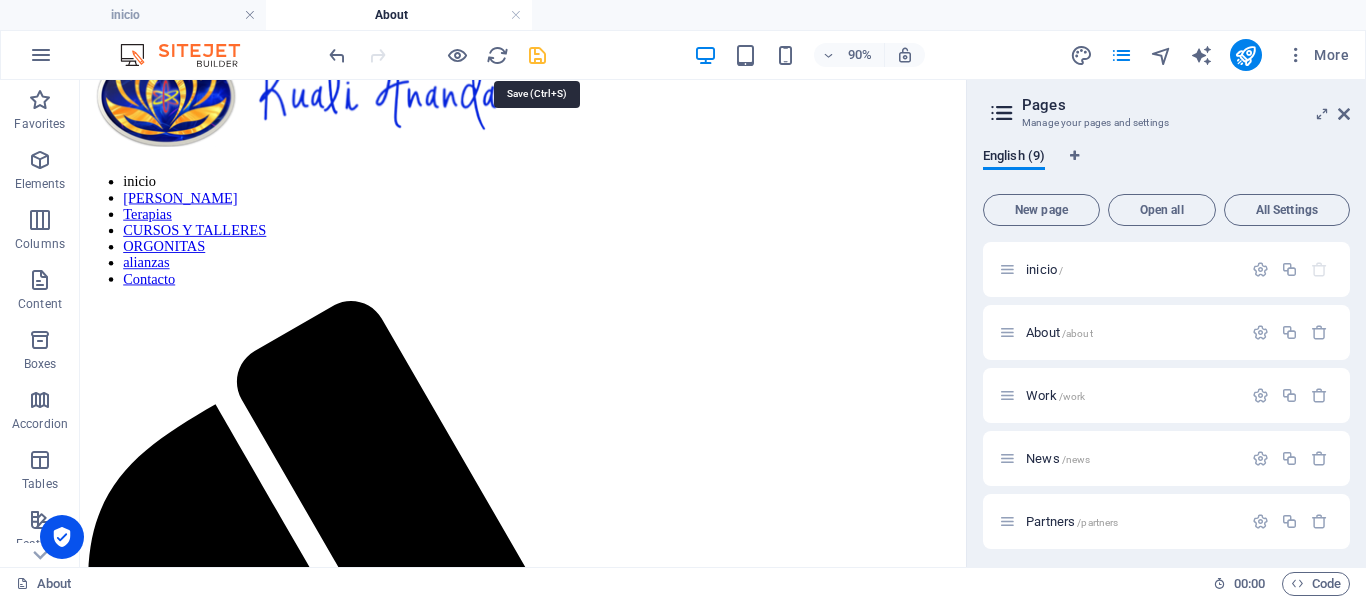 click at bounding box center [537, 55] 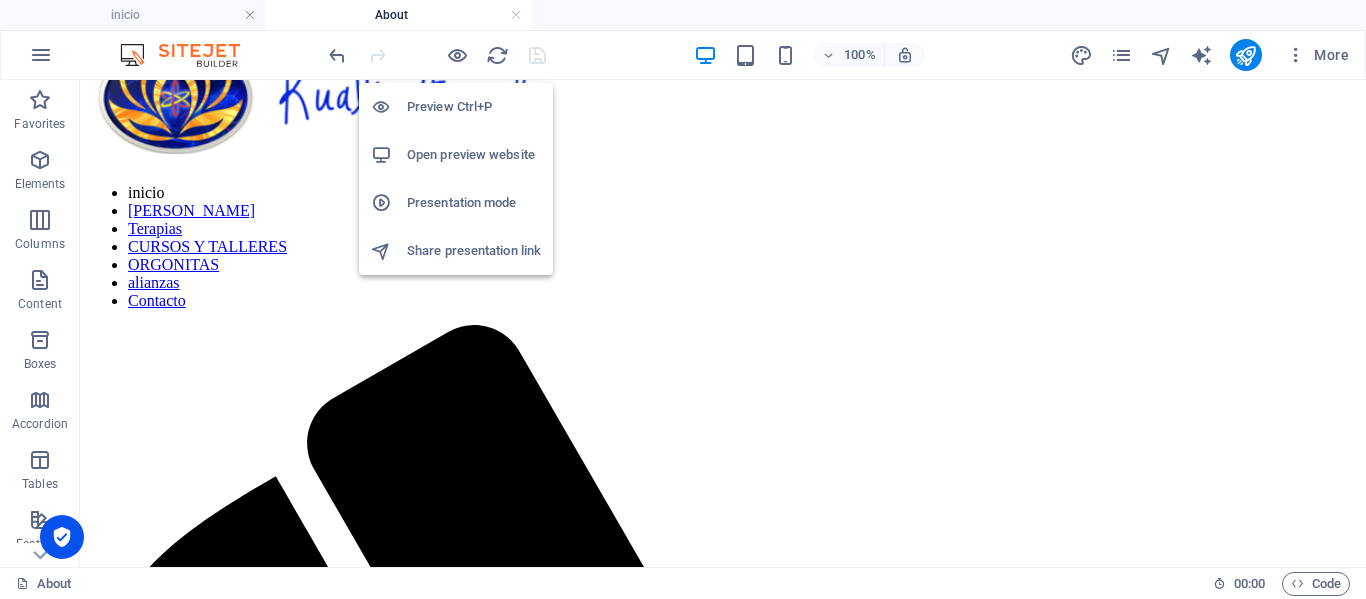 click on "Open preview website" at bounding box center [474, 155] 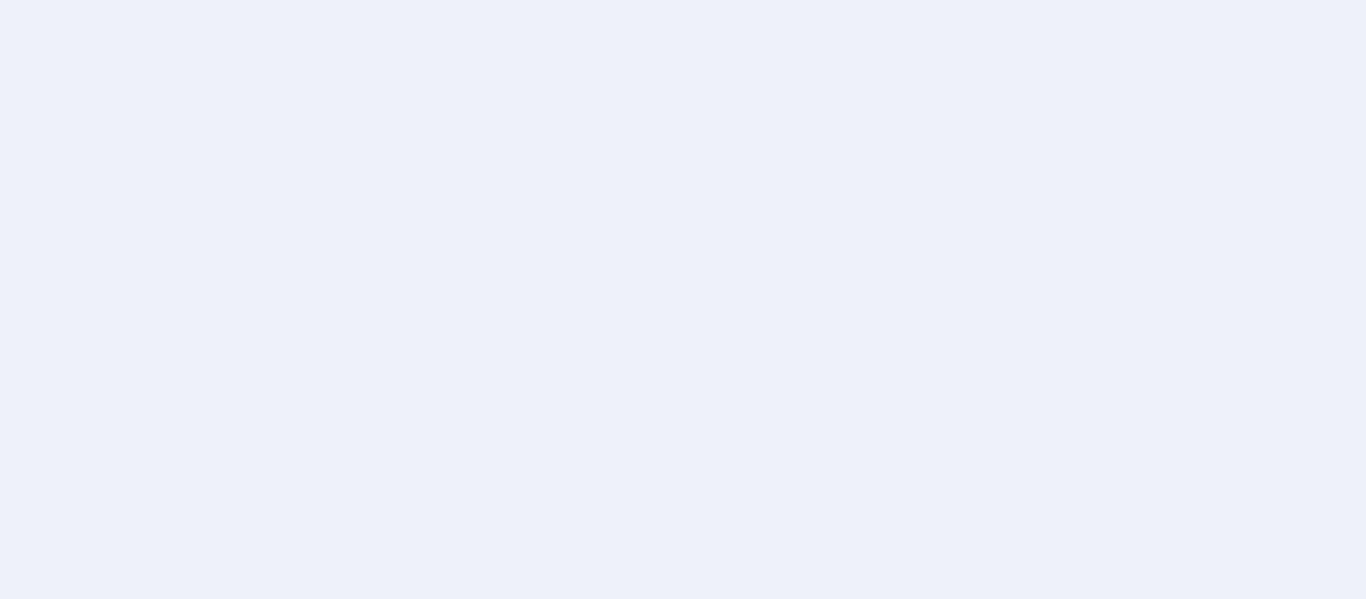 scroll, scrollTop: 0, scrollLeft: 0, axis: both 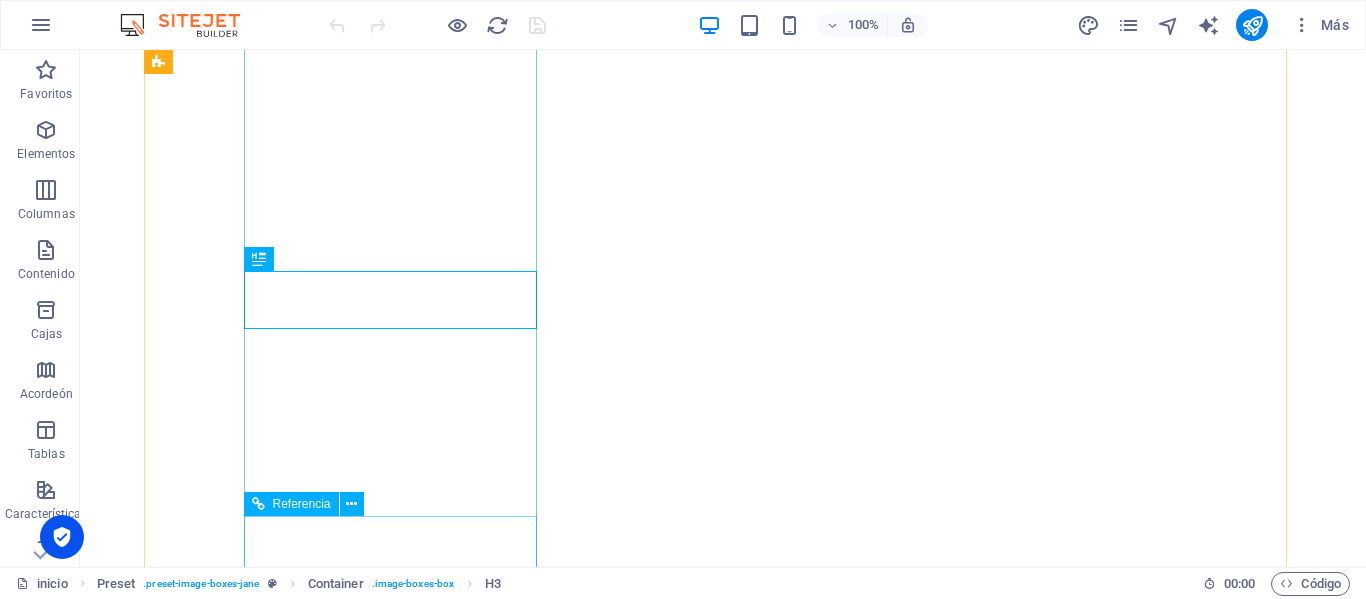 click on "ver más" at bounding box center [632, 1270] 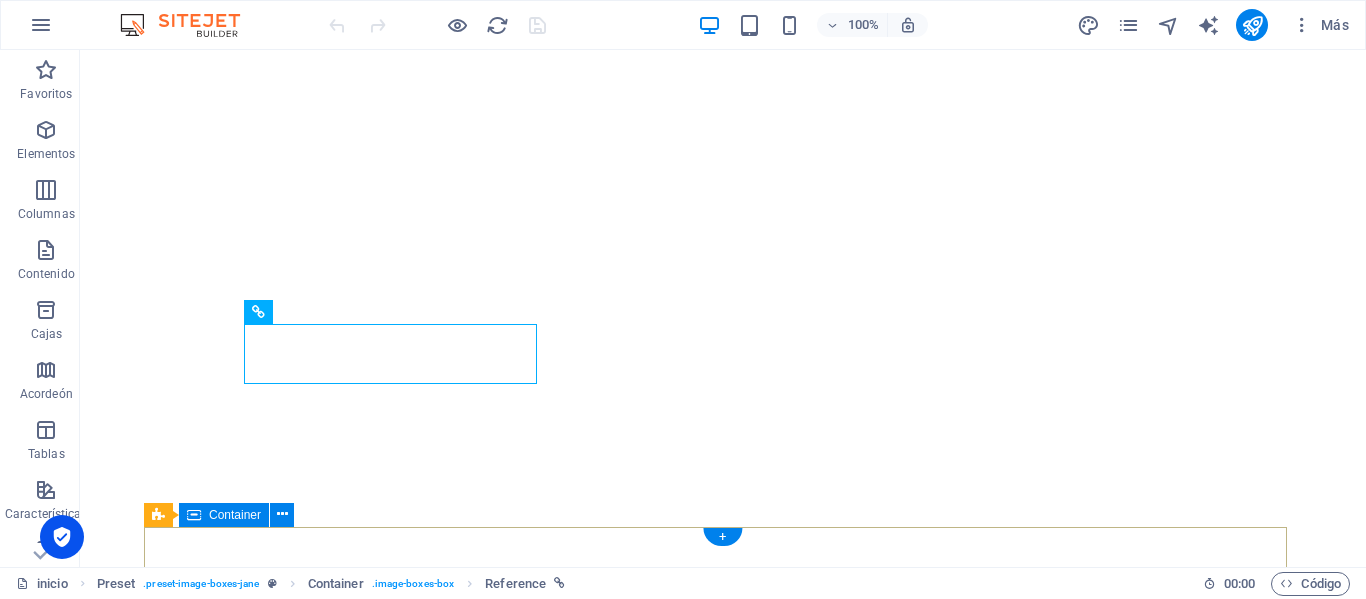 scroll, scrollTop: 1016, scrollLeft: 0, axis: vertical 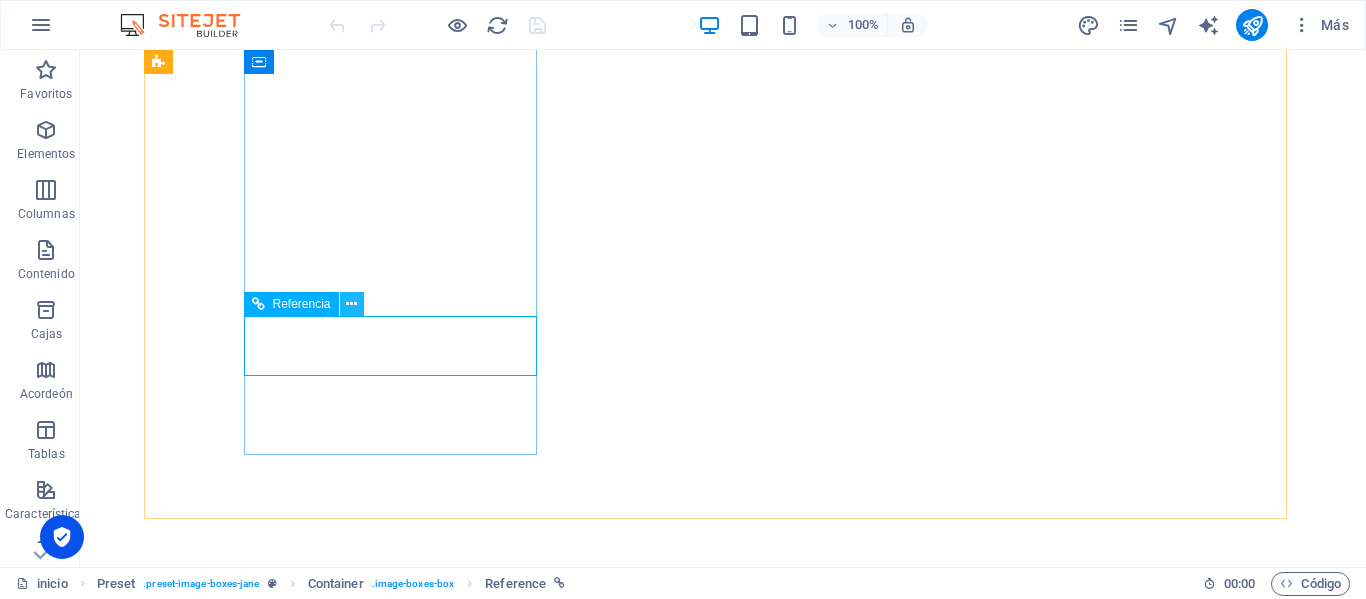 click at bounding box center (352, 304) 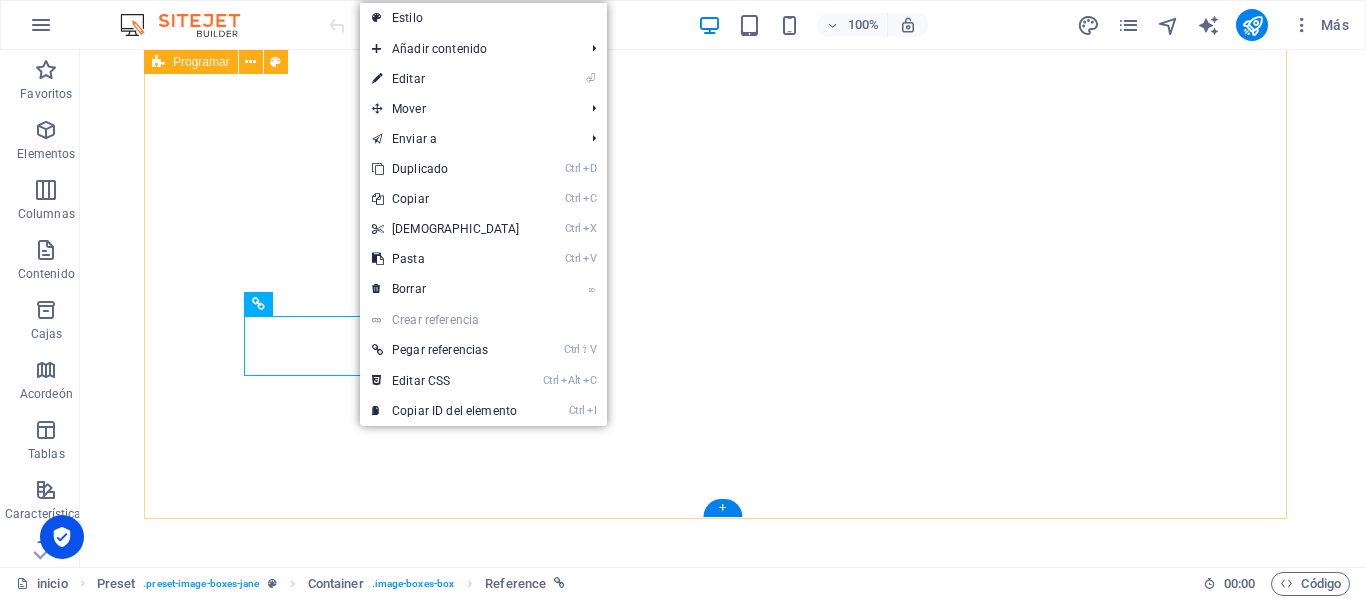 click on "Acerca de Kuali Ananda tiene sus inicios Margarita, Venezuela, pero no fue hasta que llegamos a Ensenada, BC México, cuando tomo forma y figura legal.  ver más ver más cursos En Kuali Ananda se honra el bienestar integral 🌿—cuerpo, mente, energía y espíritu—y los cursos holísticos ofrecen profundas herramientas de transformación, conexión y conciencia para quienes buscan sanar, crecer y renovarse desde adentro. ver más orgonitas Las Orgonitas son herramientas que benefician a nuestro cuerpo energético y físico frente a agresiones externas: ver más" at bounding box center (723, 2110) 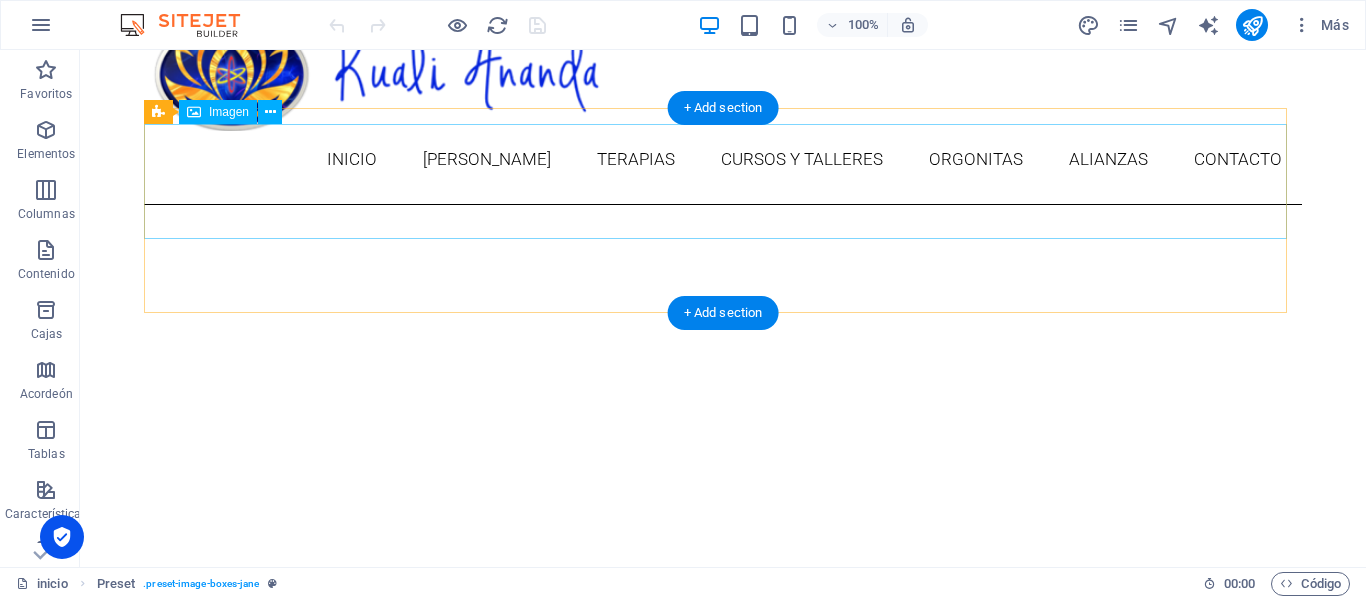 scroll, scrollTop: 0, scrollLeft: 0, axis: both 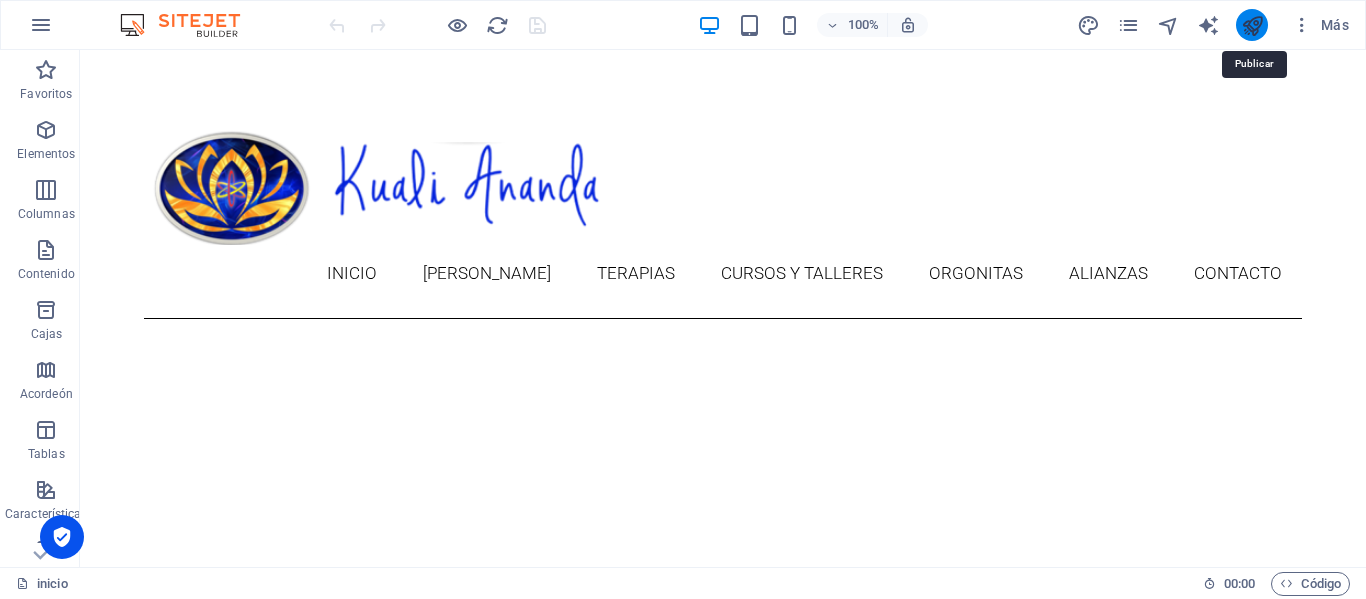 click at bounding box center [1252, 25] 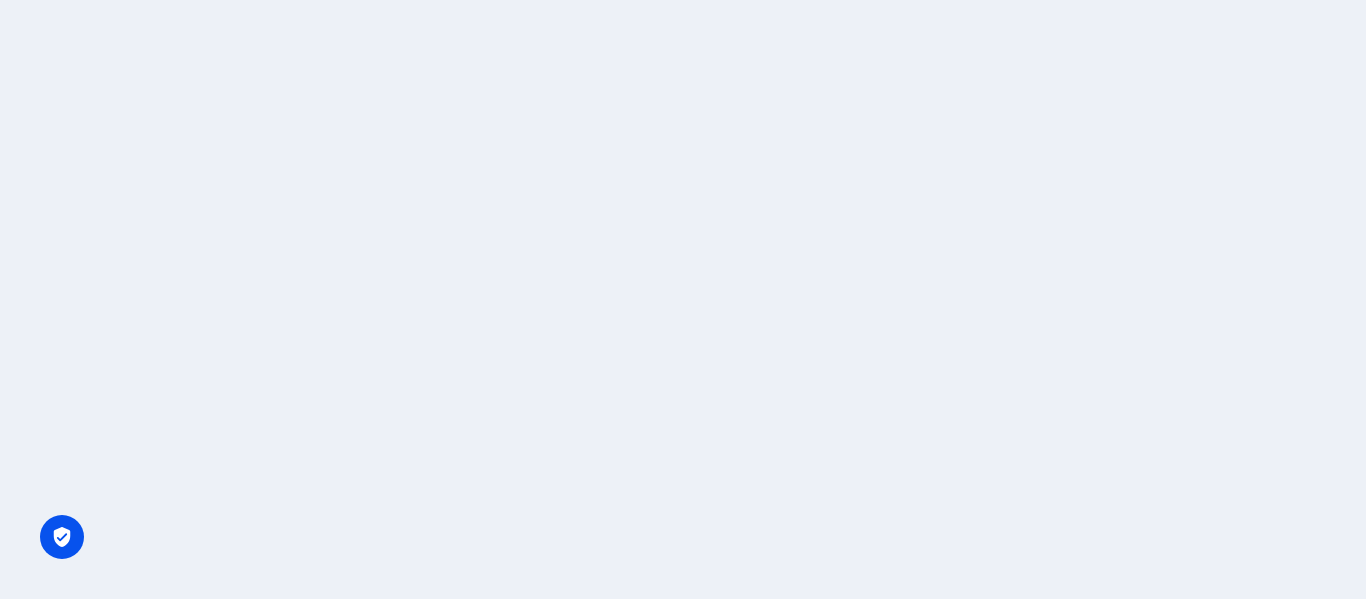 scroll, scrollTop: 0, scrollLeft: 0, axis: both 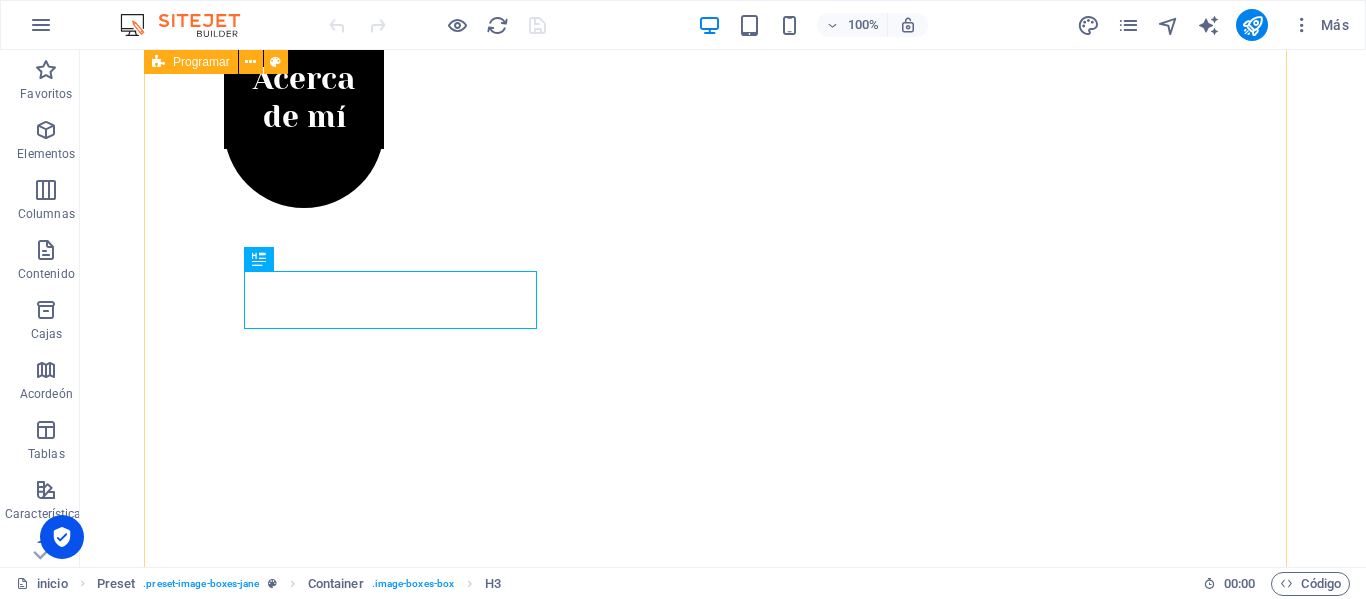 click on "Acerca de Kuali Ananda tiene sus inicios Margarita, Venezuela, pero no fue hasta que llegamos a Ensenada, BC México, cuando tomo forma y figura legal.  ver más ver más cursos En Kuali Ananda se honra el bienestar integral 🌿—cuerpo, mente, energía y espíritu—y los cursos holísticos ofrecen profundas herramientas de transformación, conexión y conciencia para quienes buscan sanar, crecer y renovarse desde adentro. ver más orgonitas Las Orgonitas son herramientas que benefician a nuestro cuerpo energético y físico frente a agresiones externas: ver más" at bounding box center (723, 2310) 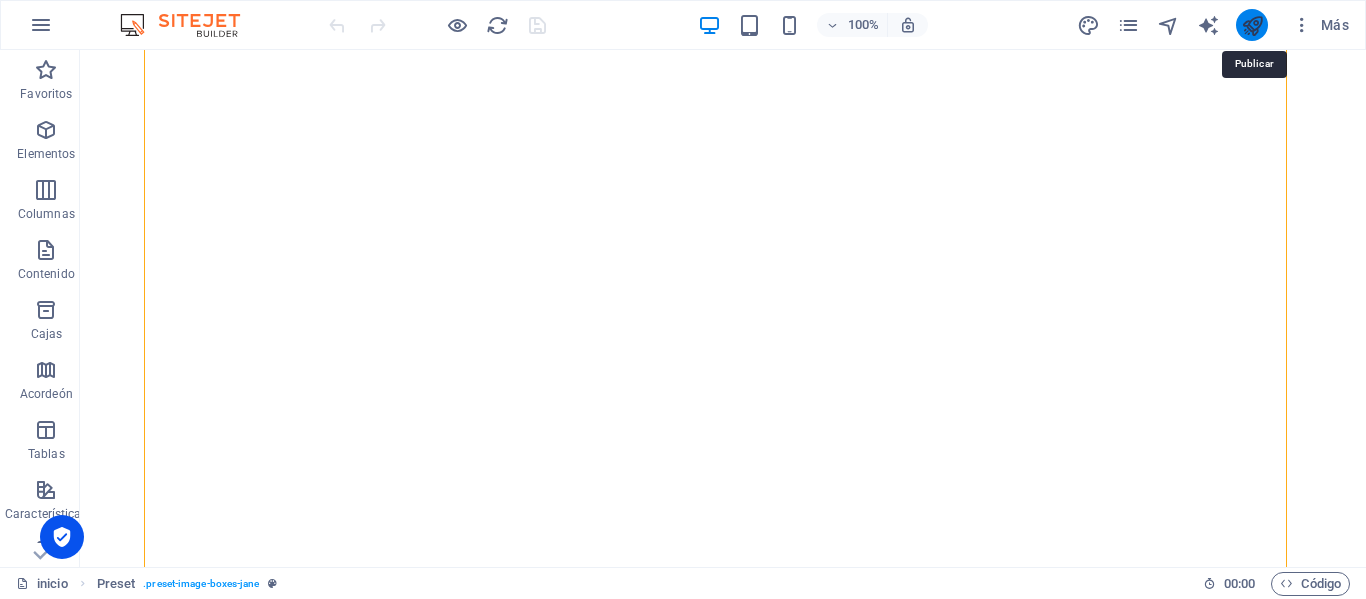 click at bounding box center [1252, 25] 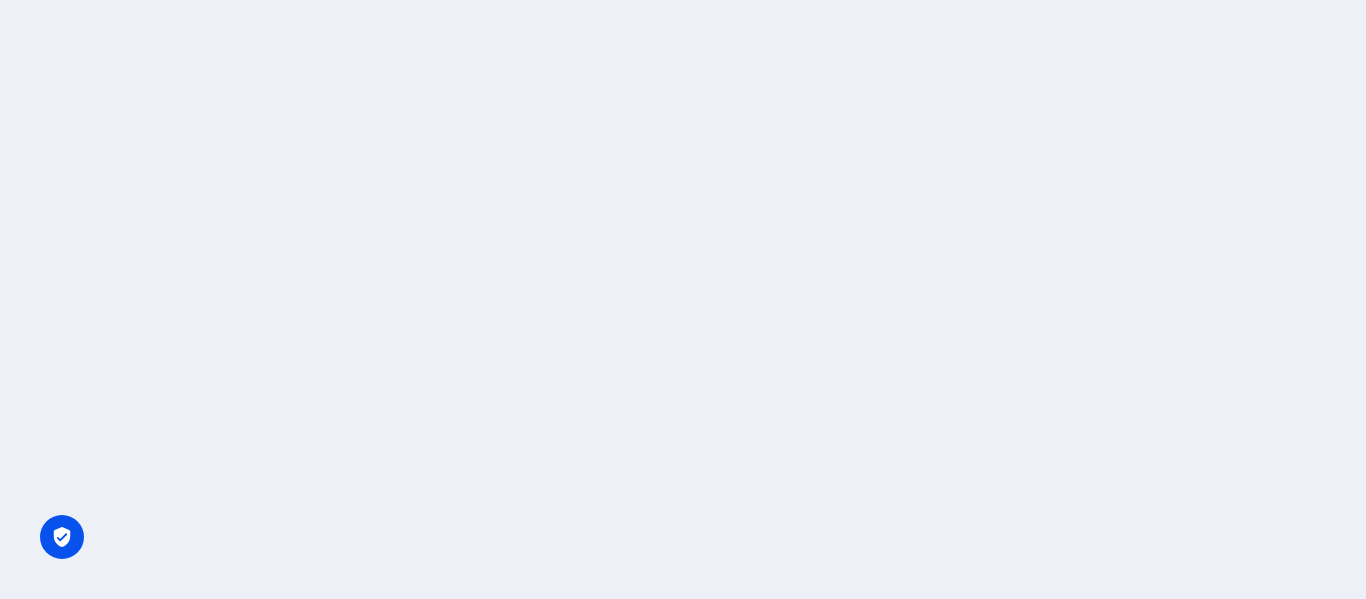 scroll, scrollTop: 0, scrollLeft: 0, axis: both 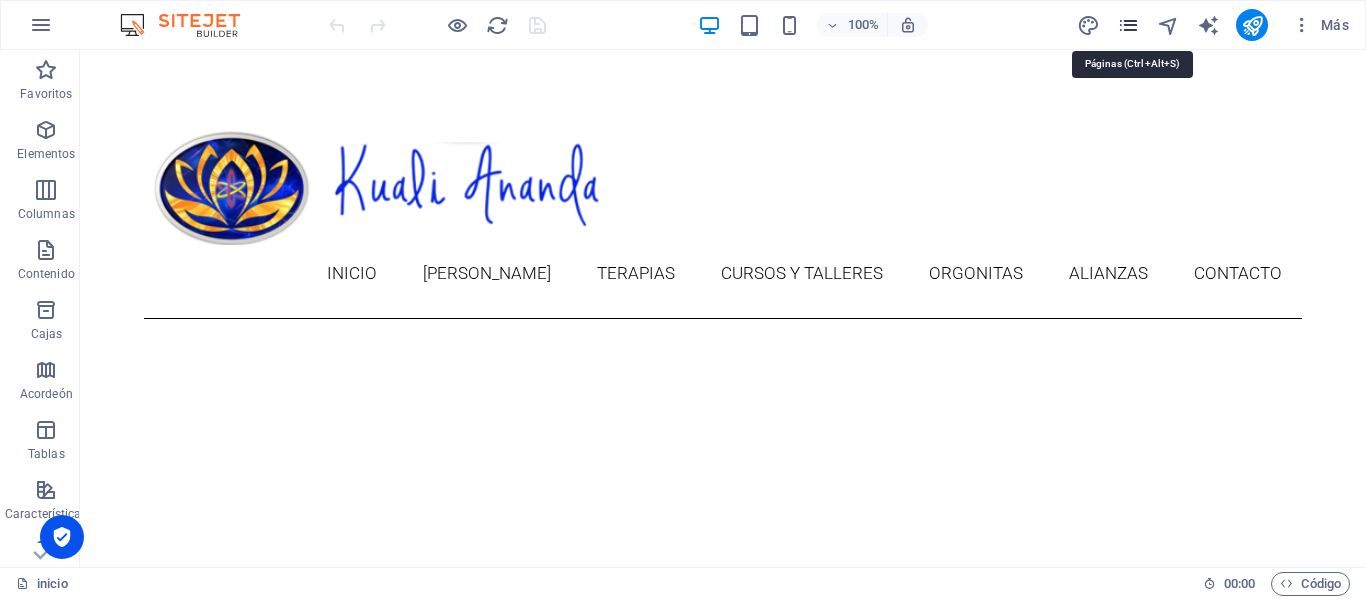 click at bounding box center (1128, 25) 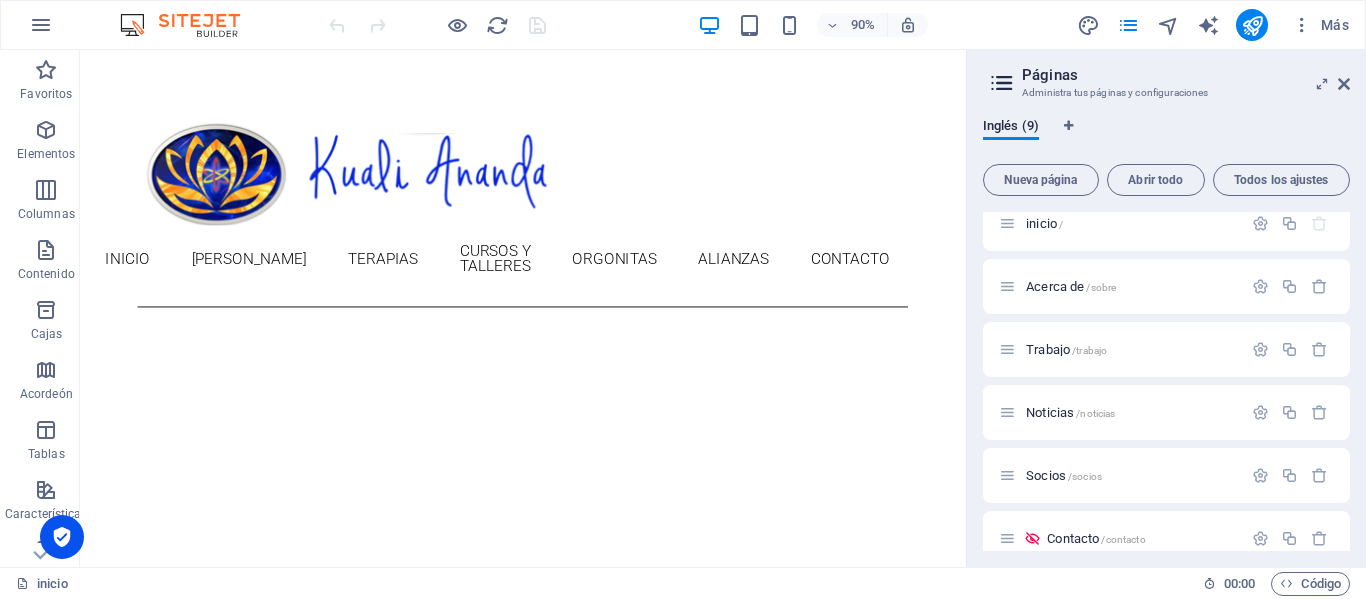 scroll, scrollTop: 0, scrollLeft: 0, axis: both 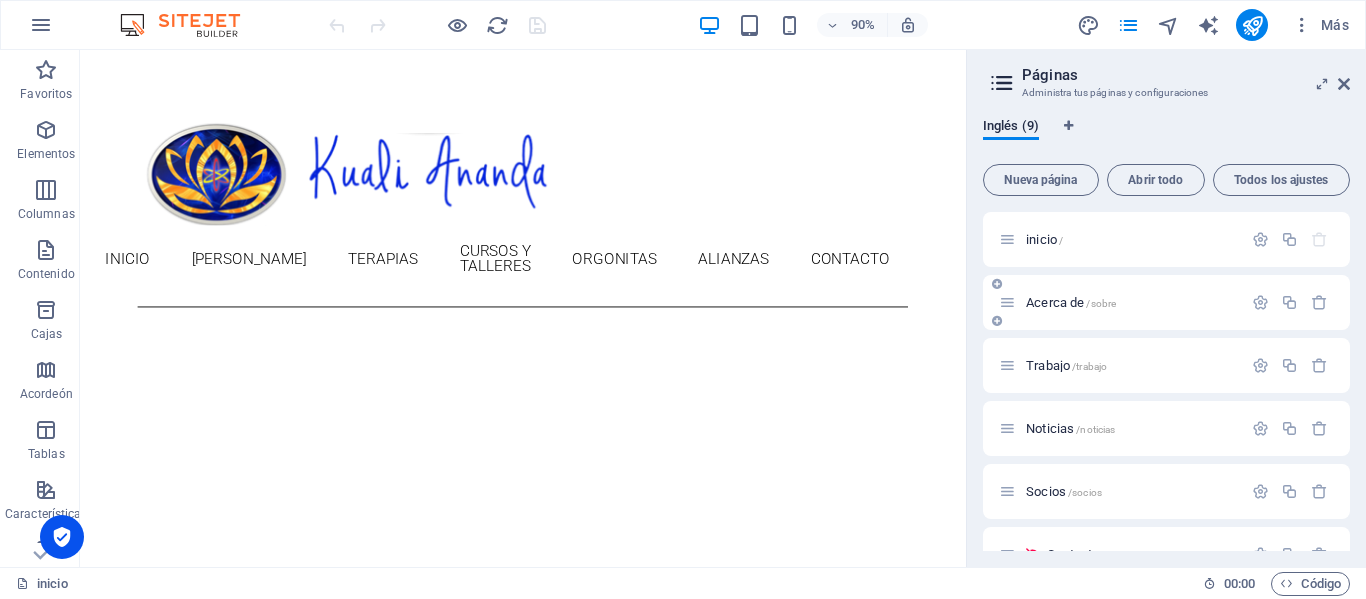 click on "Acerca de  /sobre" at bounding box center (1131, 302) 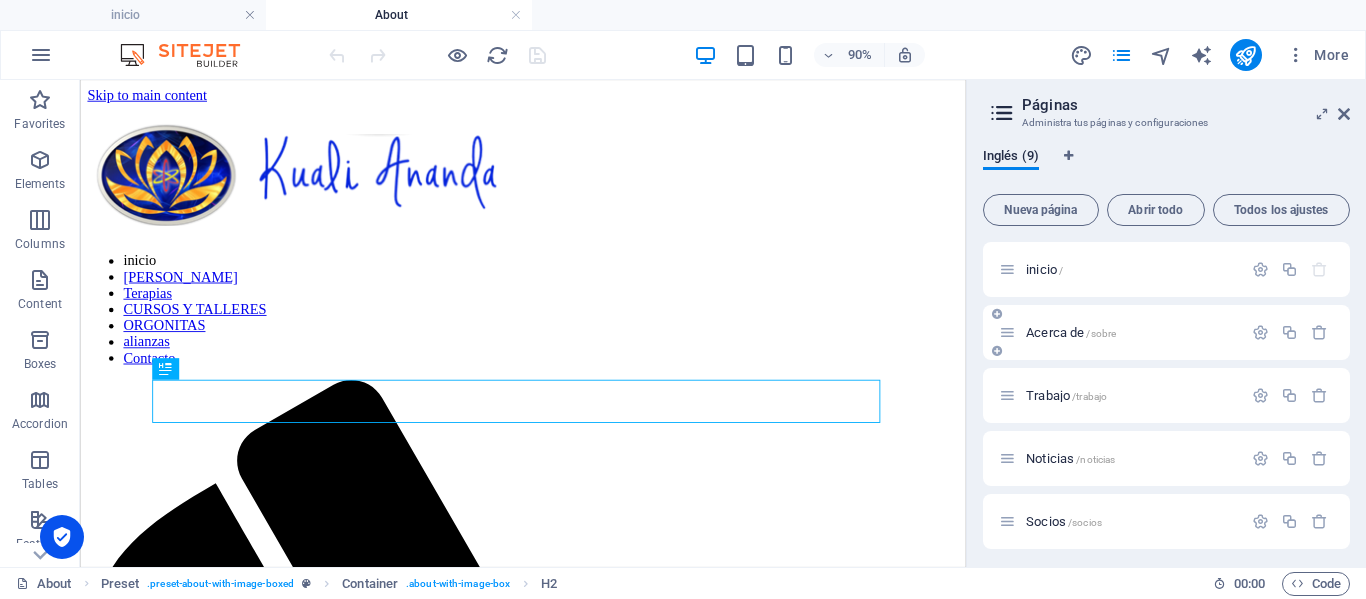 scroll, scrollTop: 0, scrollLeft: 0, axis: both 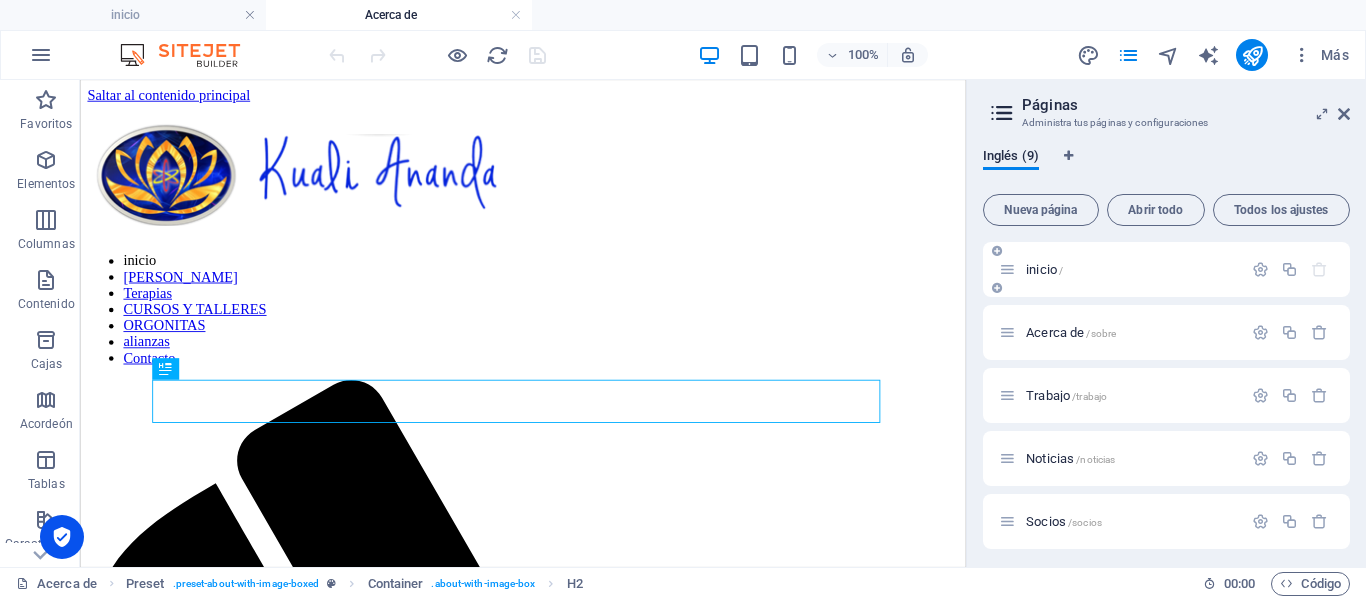 click on "inicio  /" at bounding box center [1131, 269] 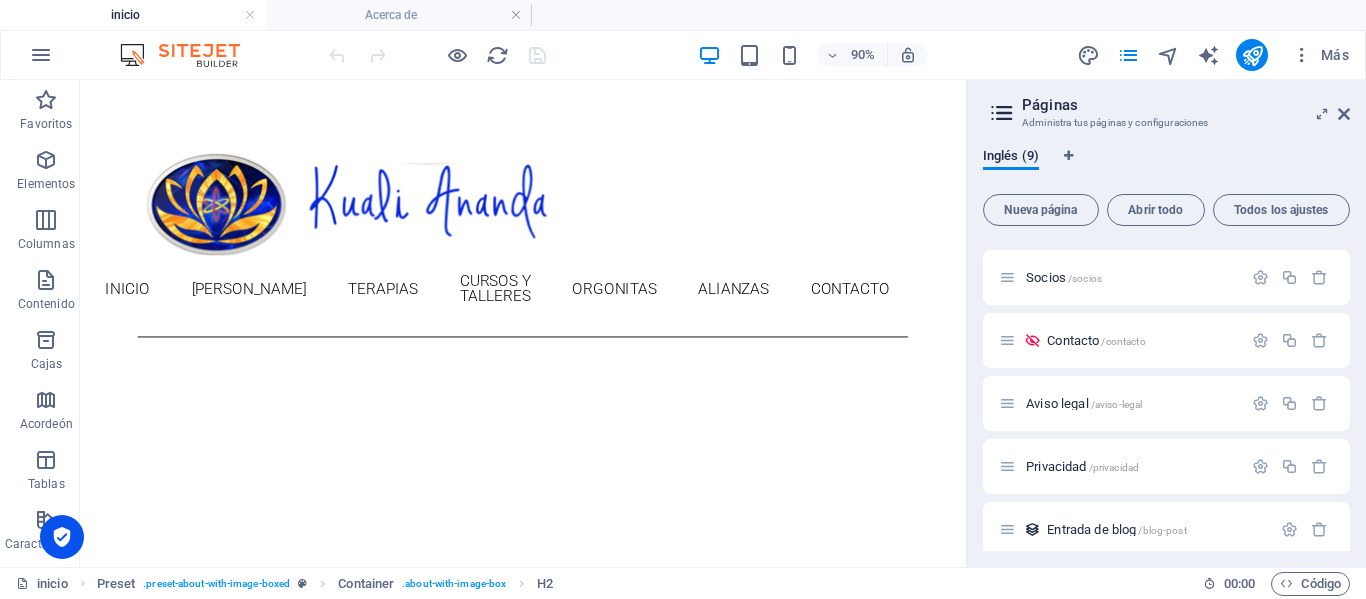 scroll, scrollTop: 258, scrollLeft: 0, axis: vertical 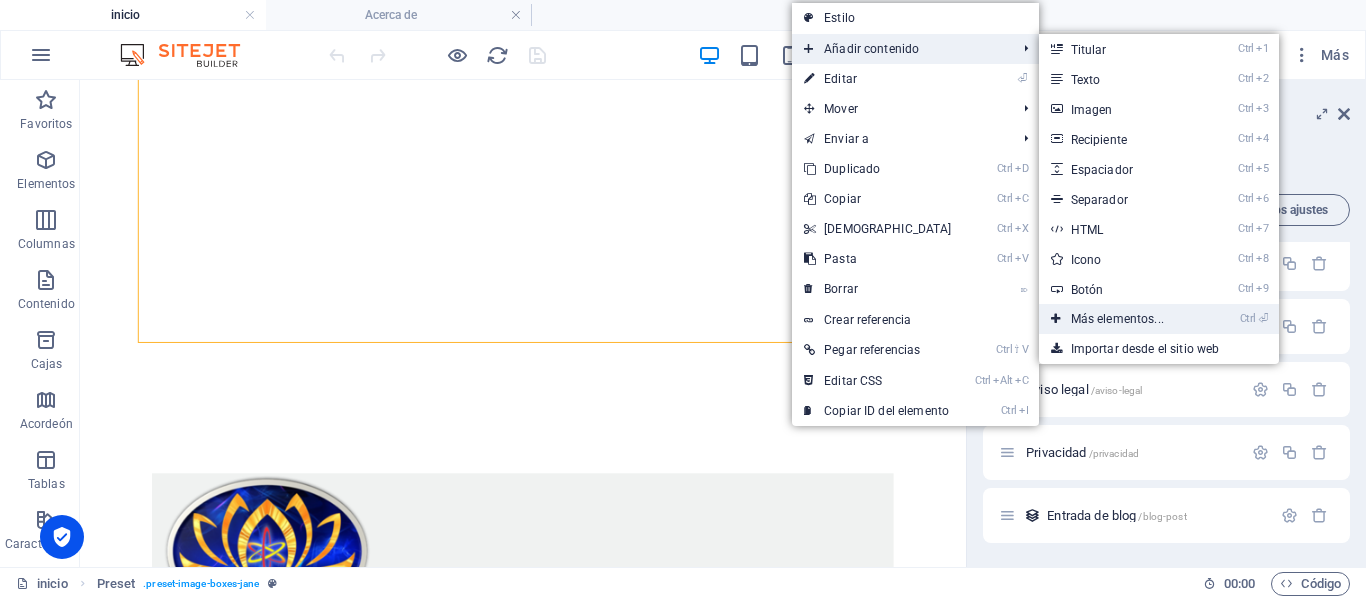click on "Más elementos..." at bounding box center (1117, 319) 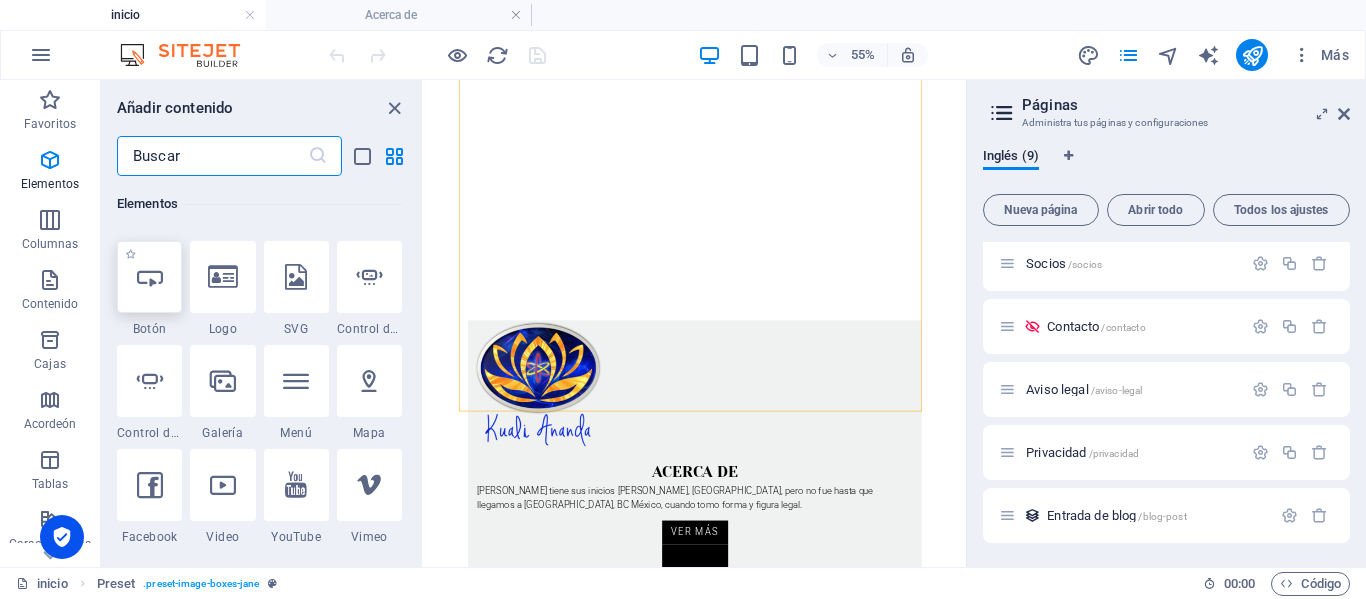 scroll, scrollTop: 477, scrollLeft: 0, axis: vertical 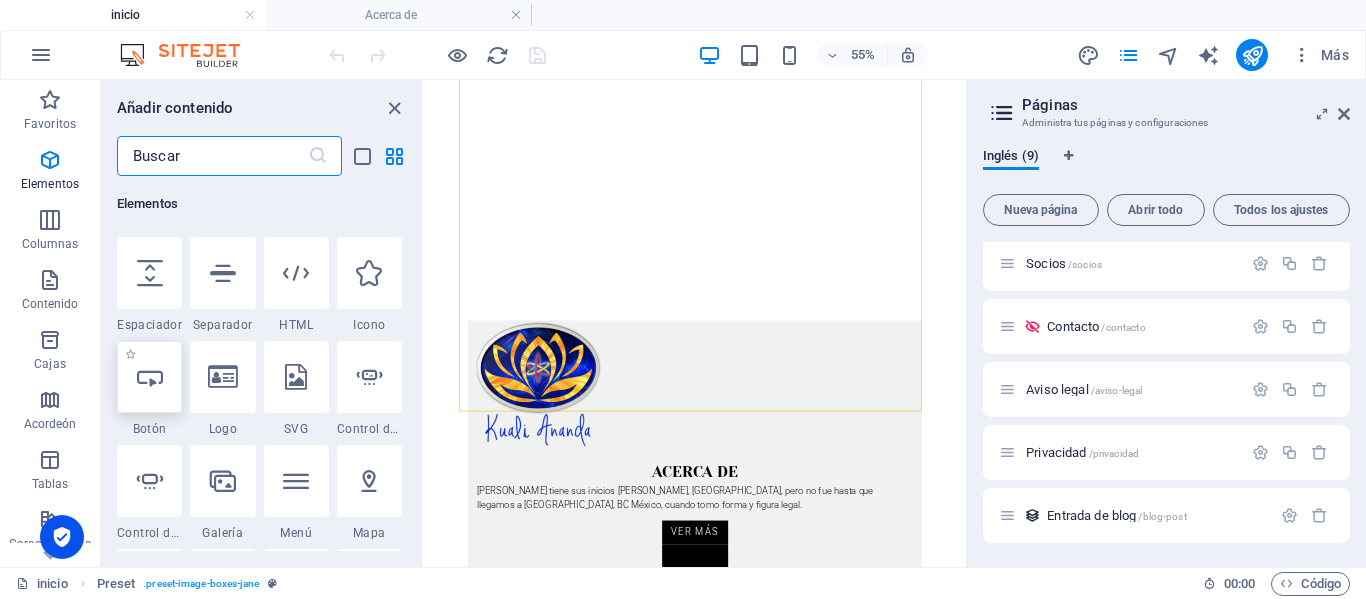 click at bounding box center [149, 377] 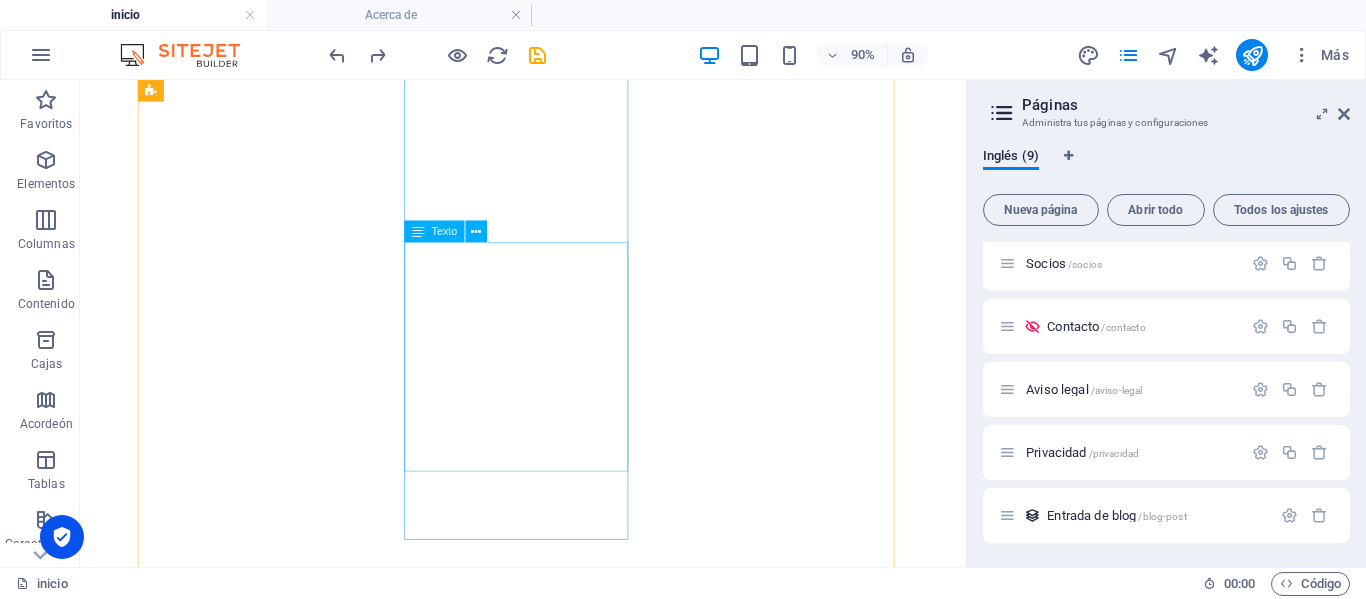 scroll, scrollTop: 991, scrollLeft: 0, axis: vertical 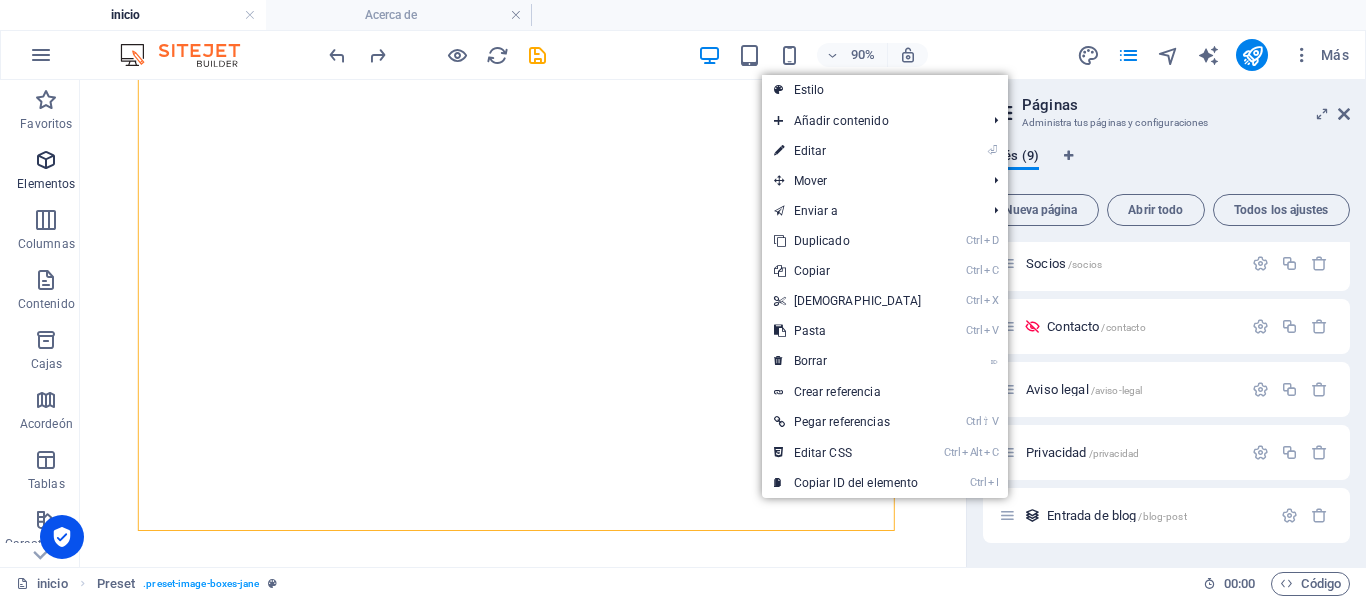 click on "Elementos" at bounding box center [46, 172] 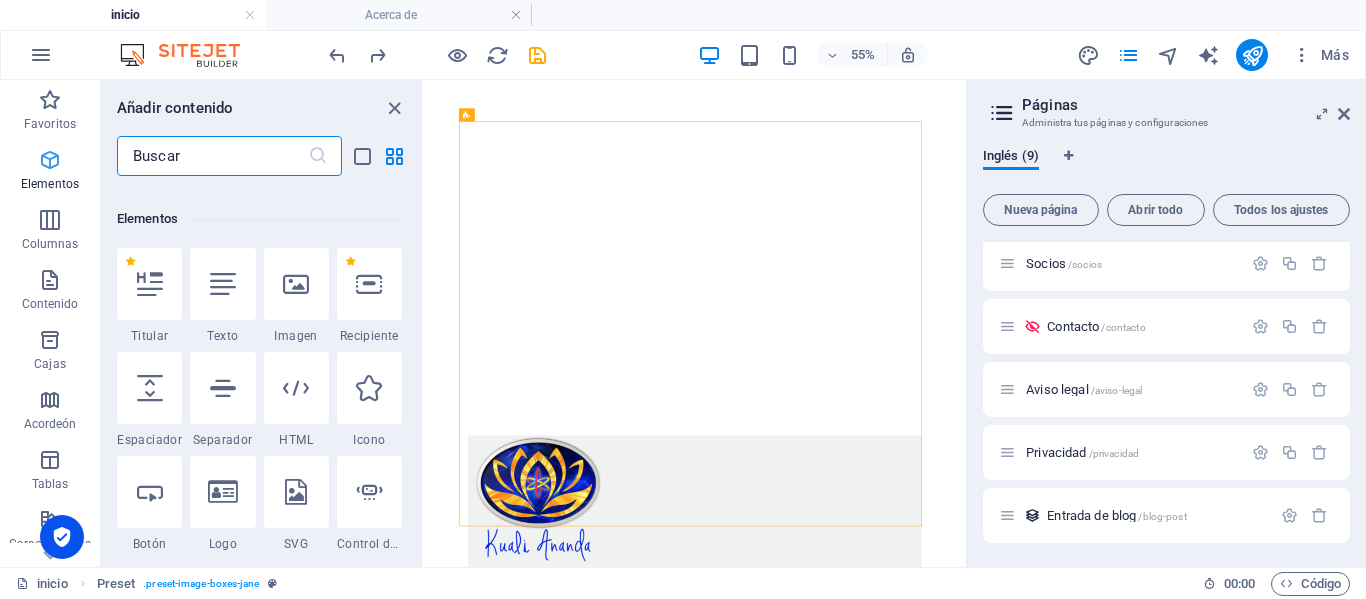 scroll, scrollTop: 377, scrollLeft: 0, axis: vertical 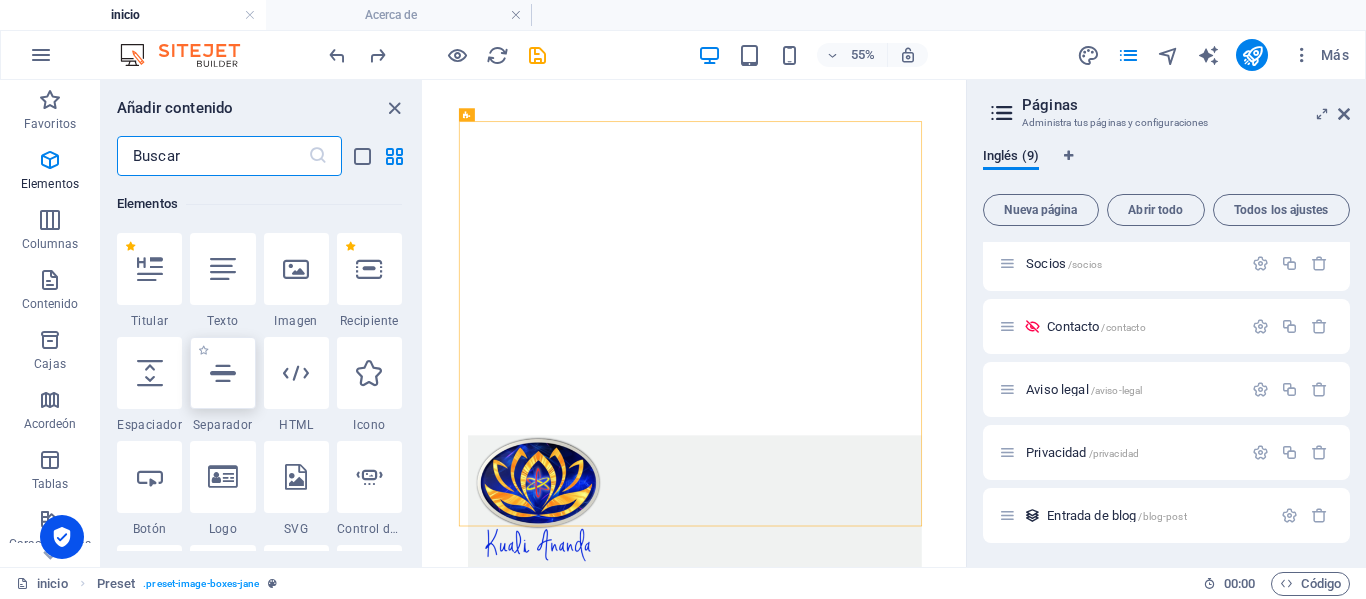 click at bounding box center [223, 373] 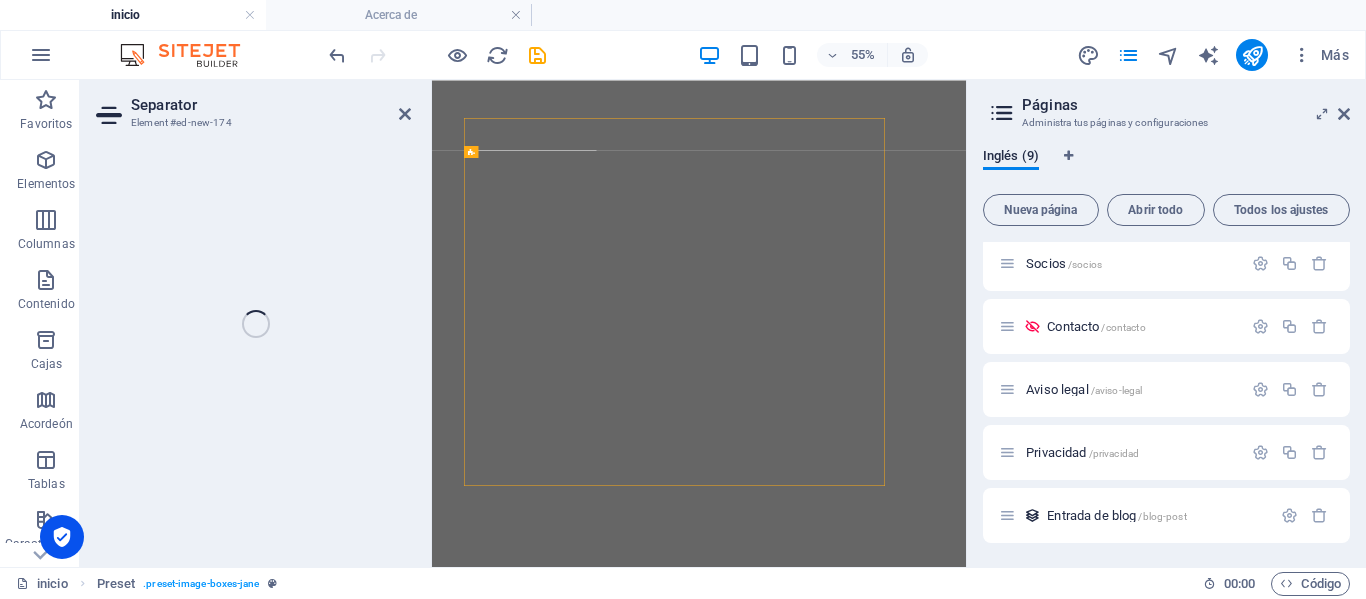 select on "%" 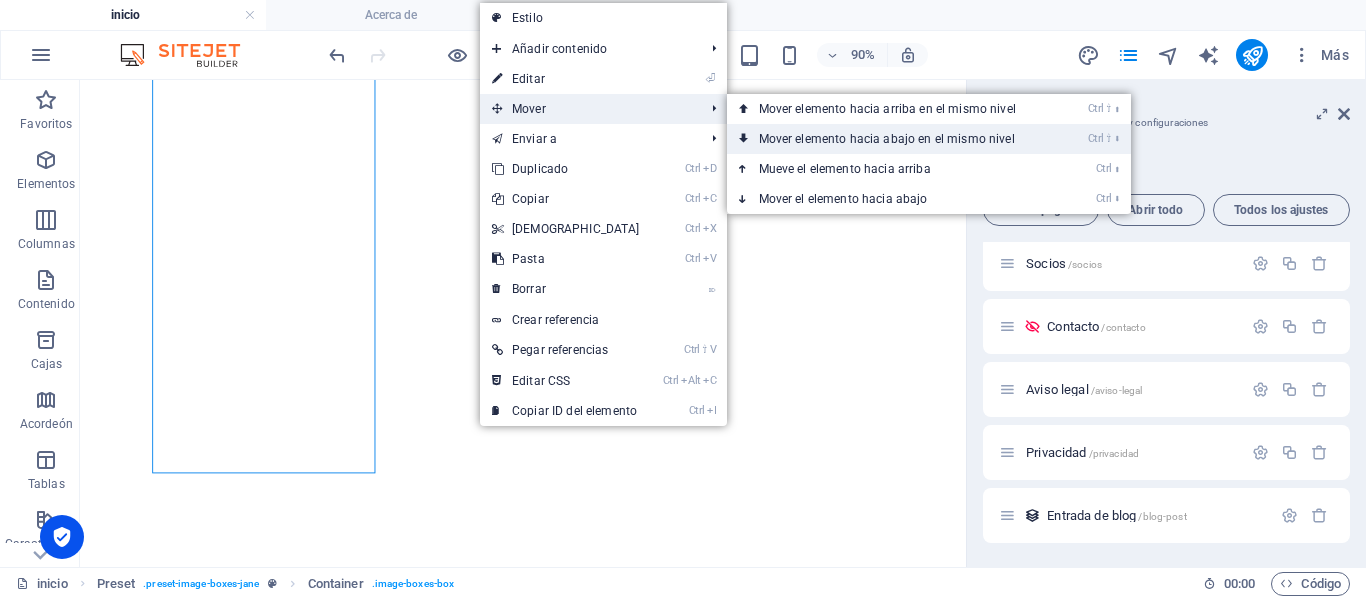 click on "Mover elemento hacia abajo en el mismo nivel" at bounding box center [887, 139] 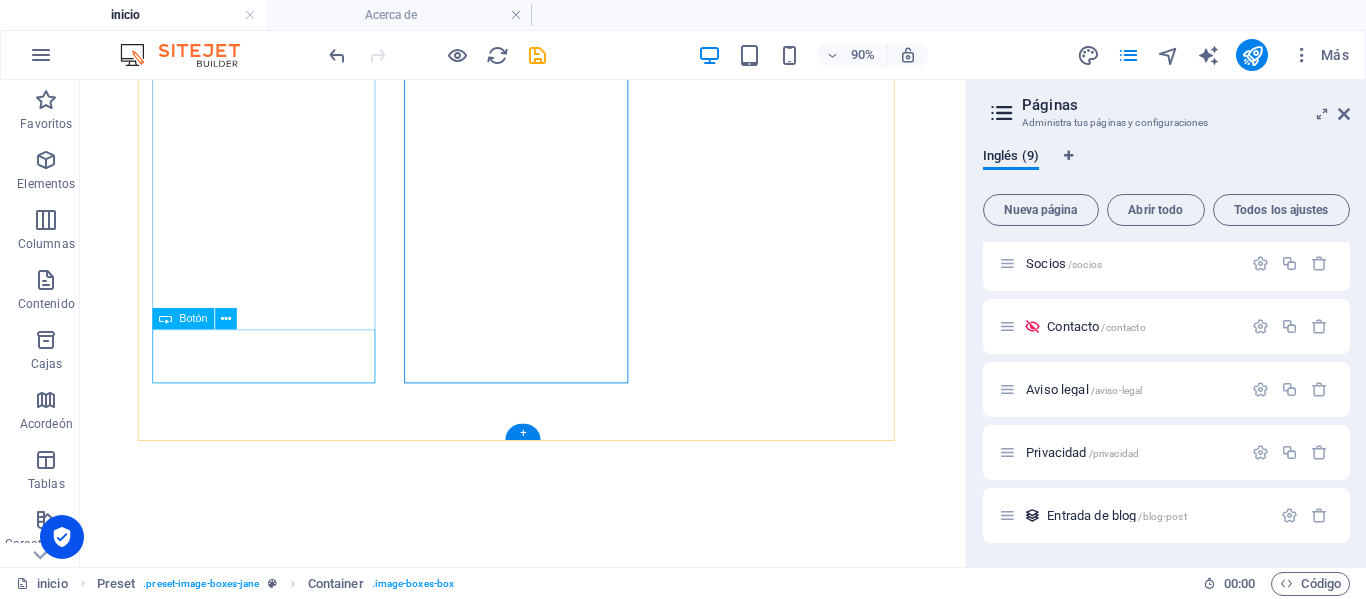 scroll, scrollTop: 1091, scrollLeft: 0, axis: vertical 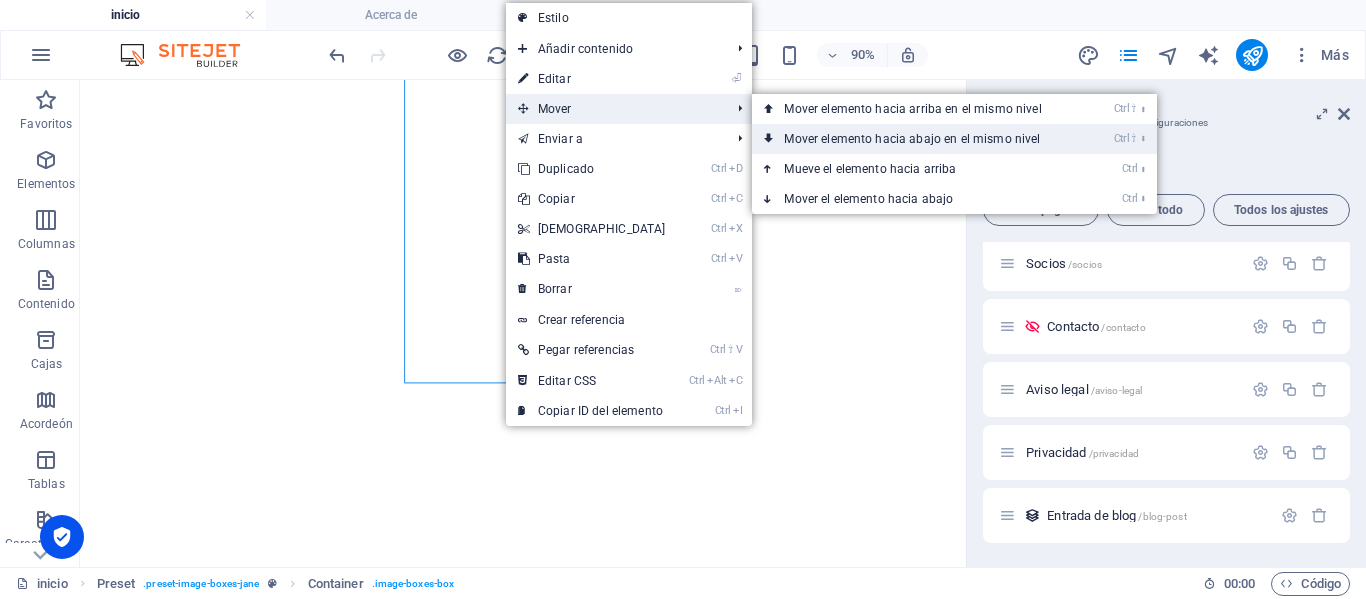 click on "Mover elemento hacia abajo en el mismo nivel" at bounding box center (912, 139) 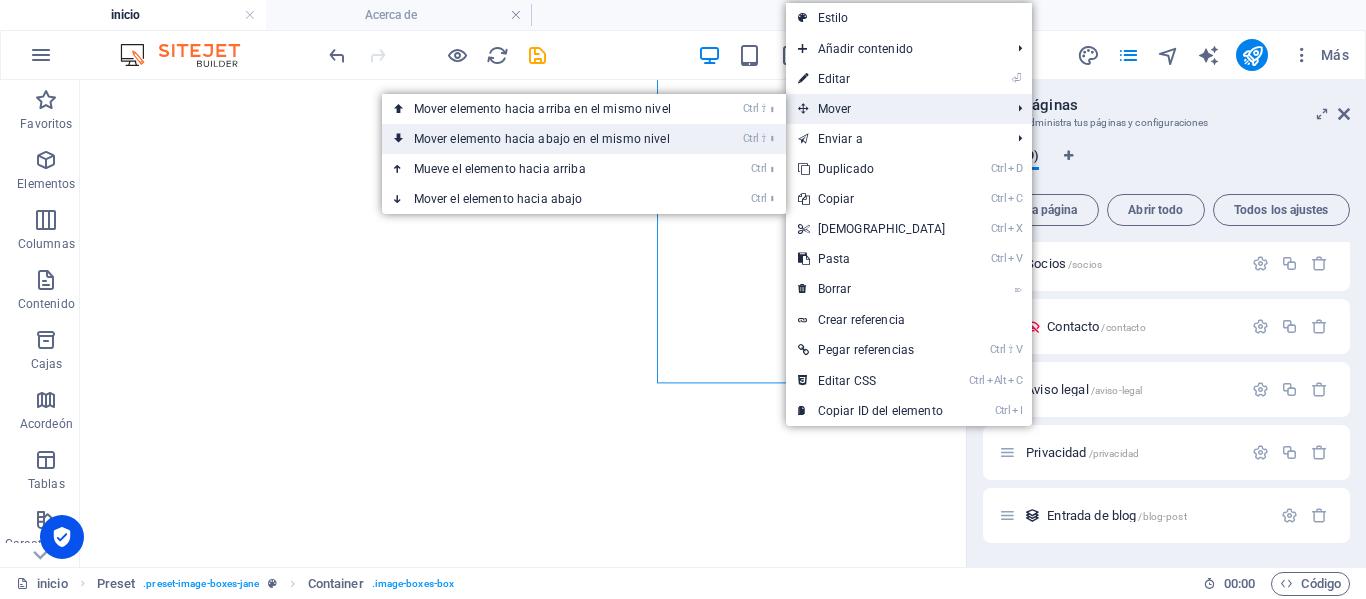 click on "Mover elemento hacia abajo en el mismo nivel" at bounding box center [542, 139] 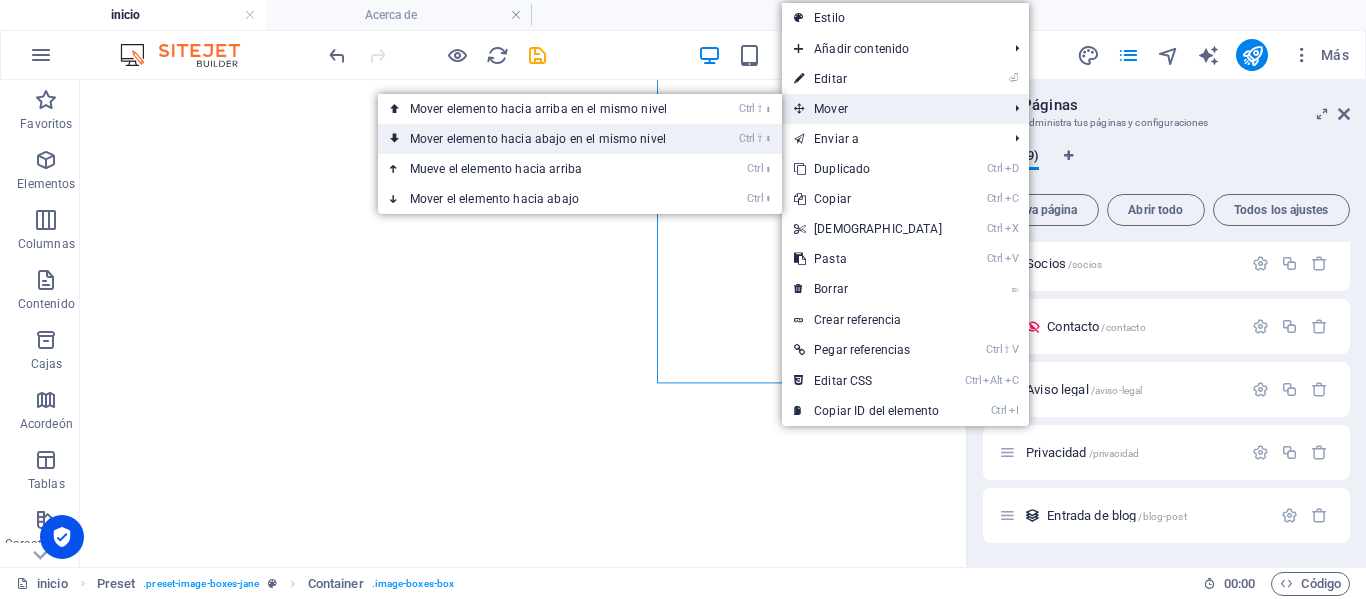 click on "Mover elemento hacia abajo en el mismo nivel" at bounding box center [538, 139] 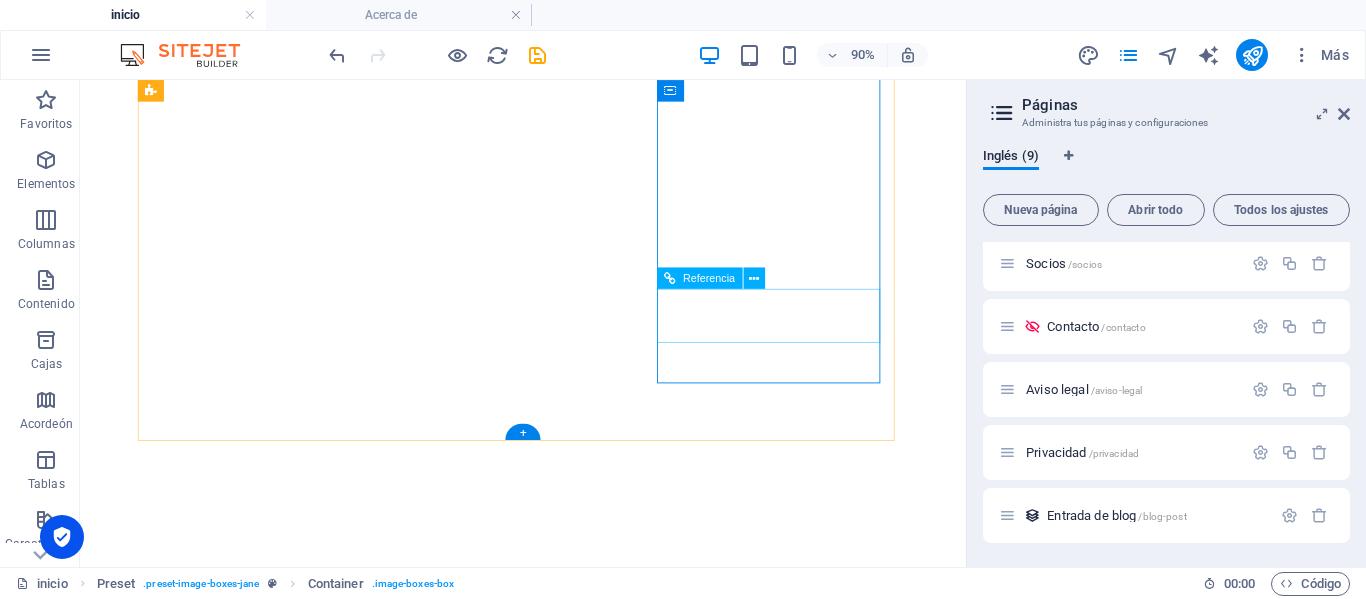 click on "ver más" at bounding box center [572, 3308] 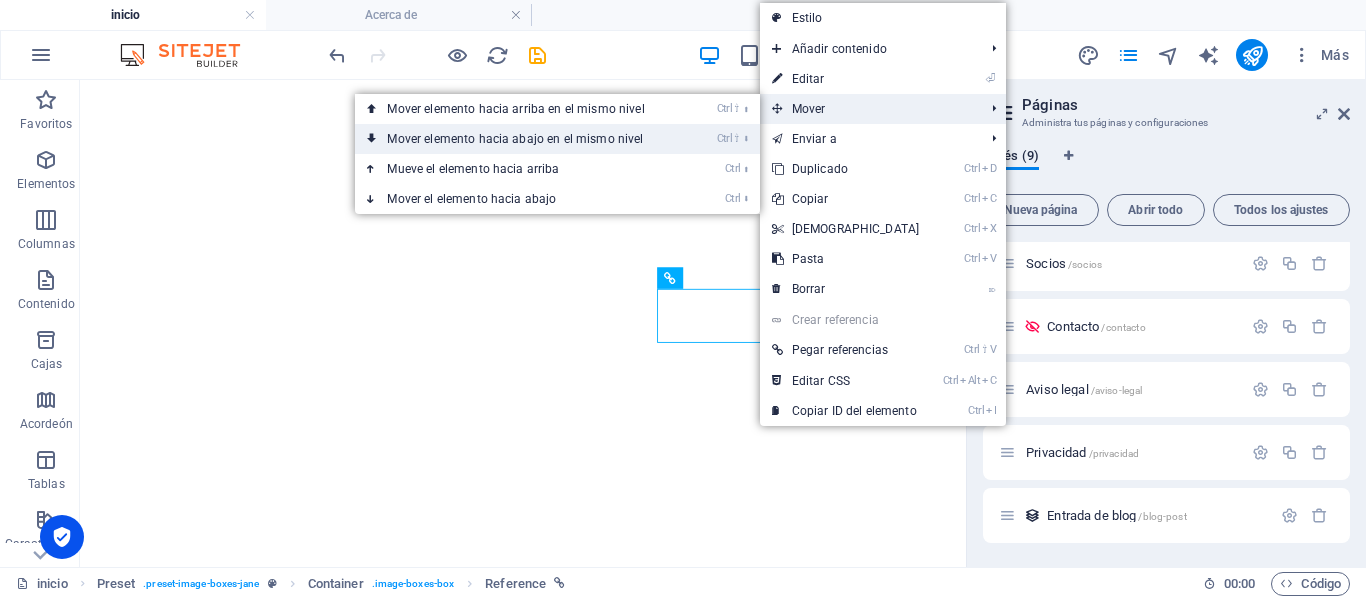 click on "Mover elemento hacia abajo en el mismo nivel" at bounding box center (515, 139) 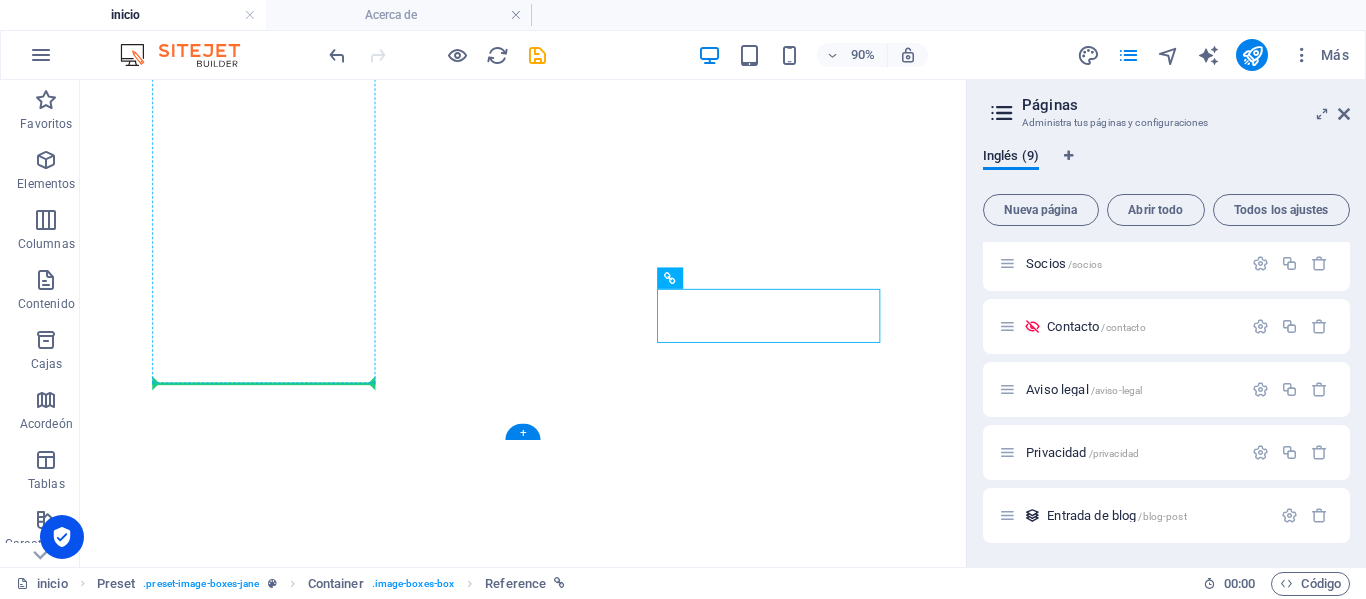 drag, startPoint x: 809, startPoint y: 343, endPoint x: 315, endPoint y: 399, distance: 497.16397 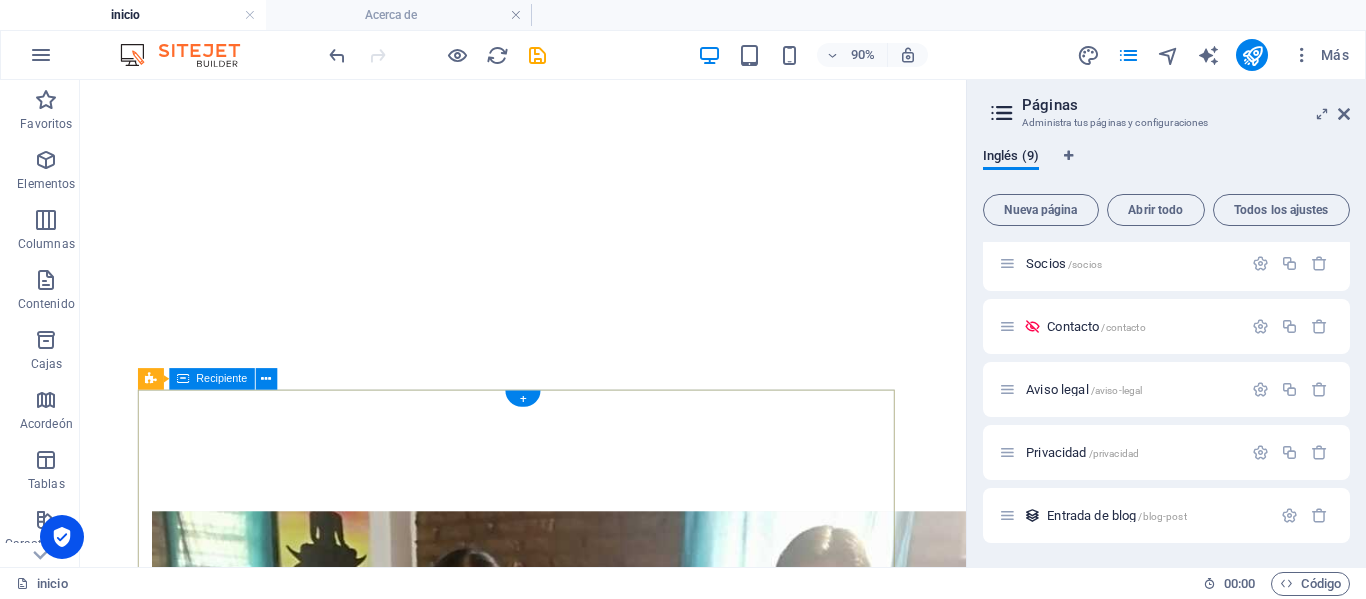 scroll, scrollTop: 1191, scrollLeft: 0, axis: vertical 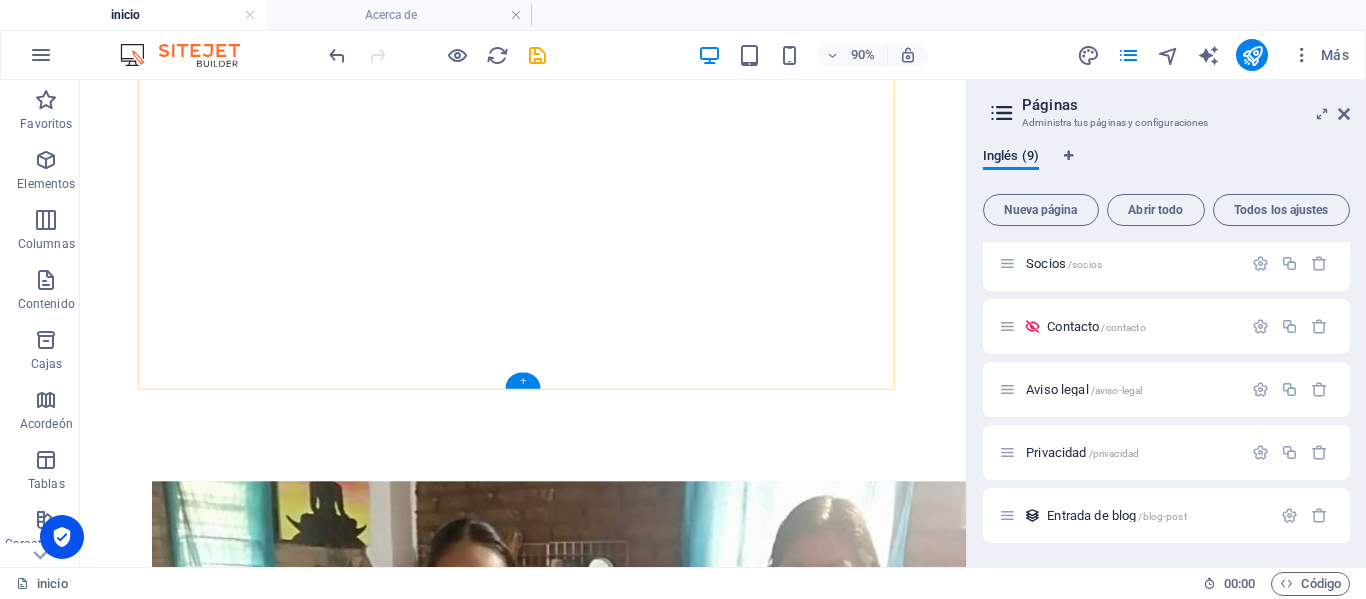 click on "+" at bounding box center (523, 380) 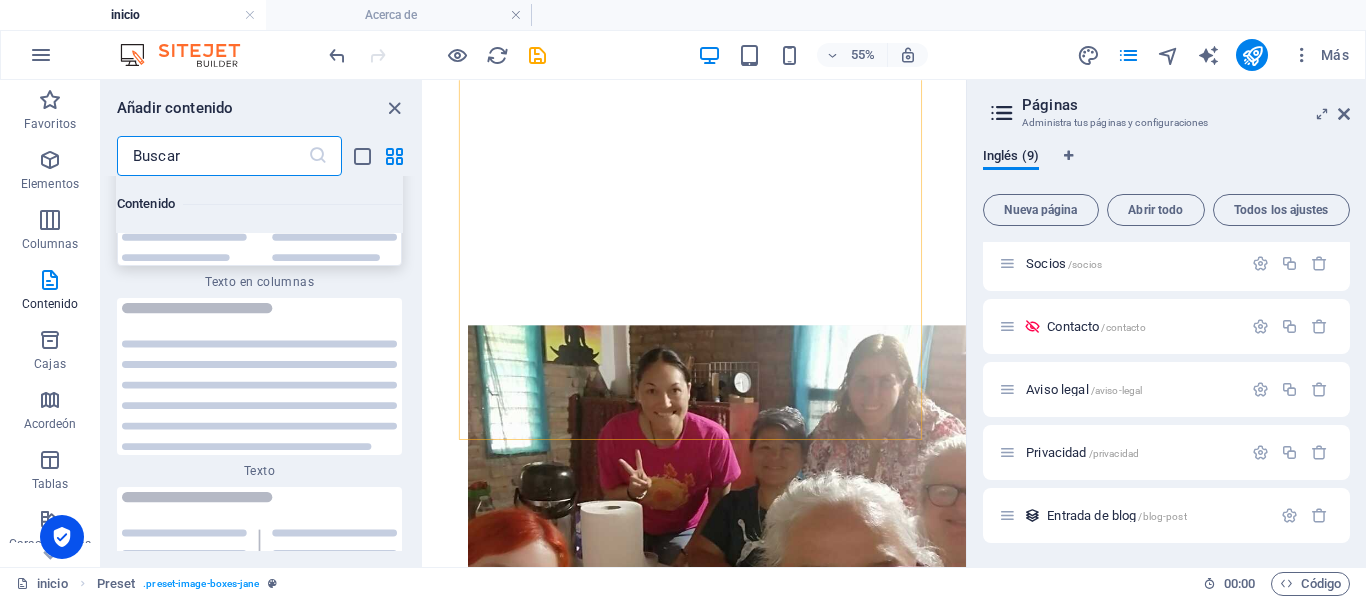 scroll, scrollTop: 7008, scrollLeft: 0, axis: vertical 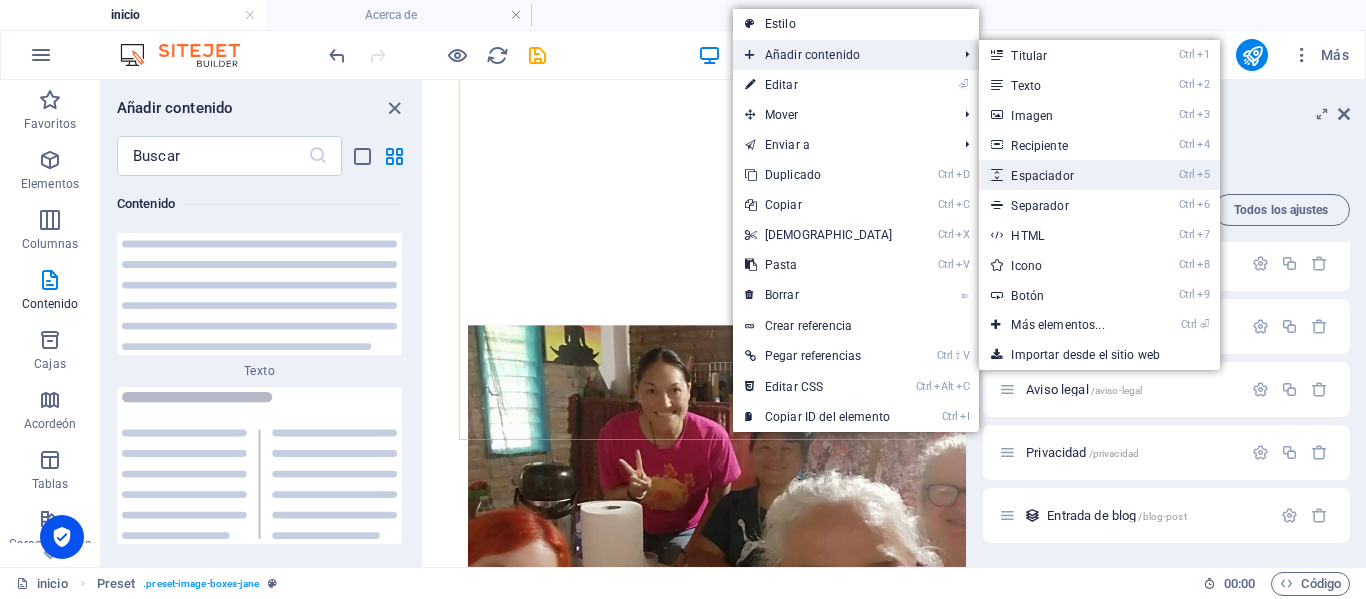 click on "Espaciador" at bounding box center (1042, 176) 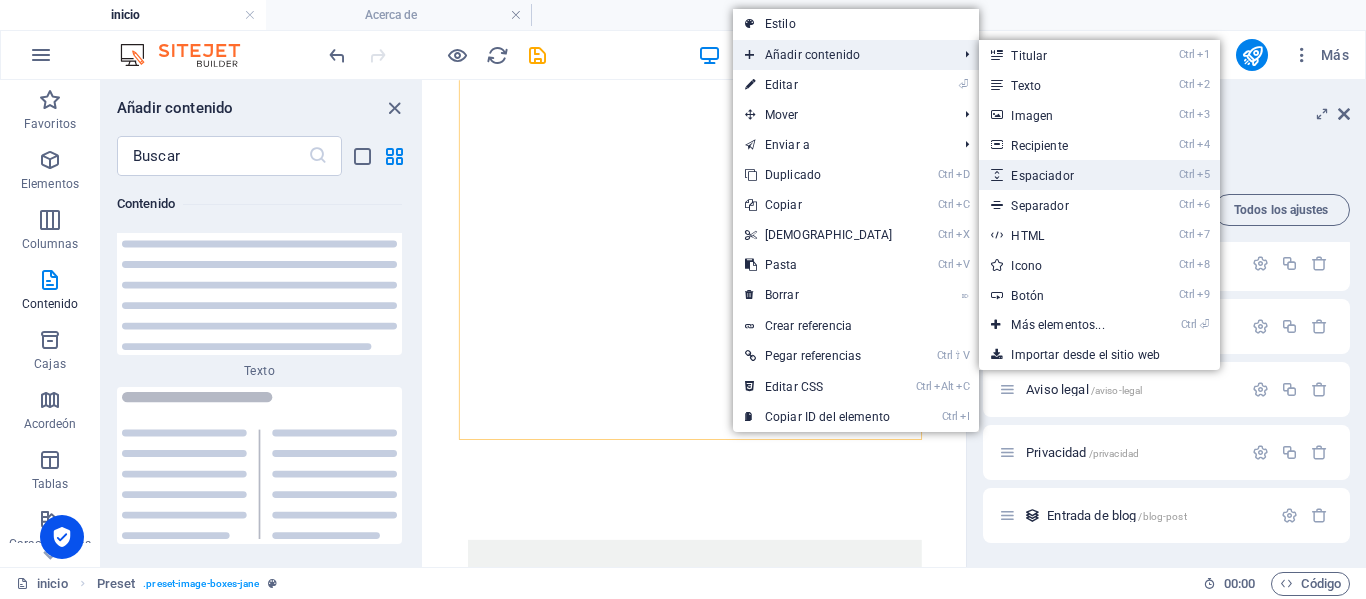 select on "px" 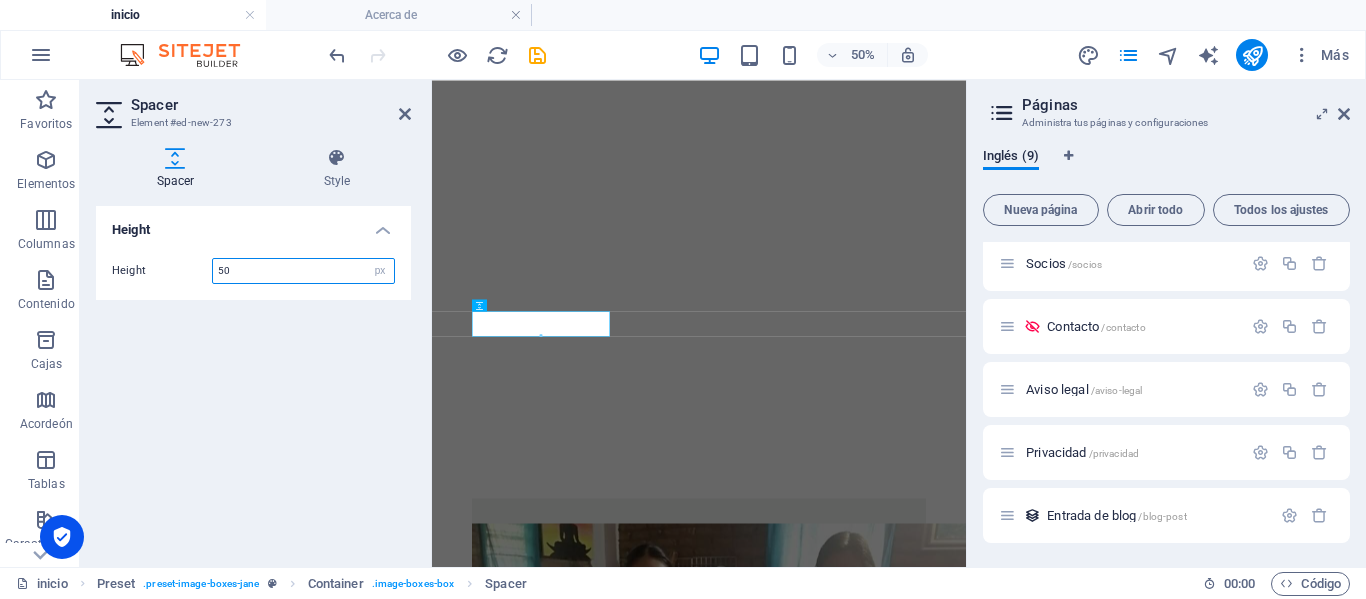 scroll, scrollTop: 748, scrollLeft: 0, axis: vertical 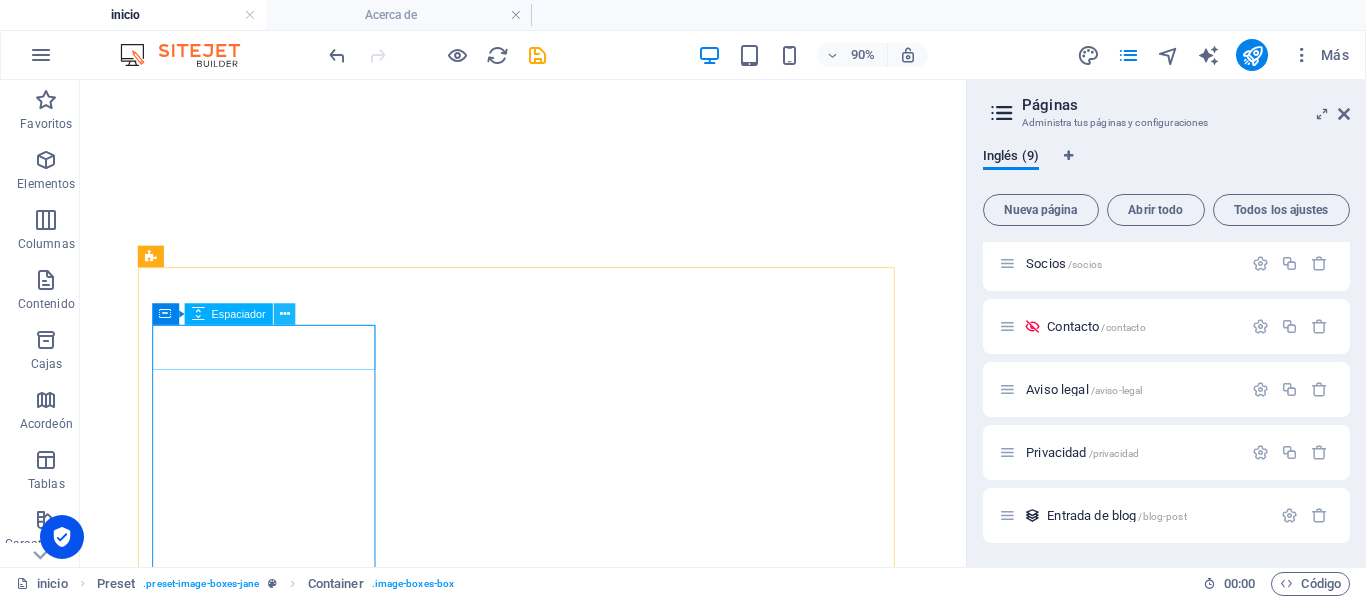 click at bounding box center (284, 313) 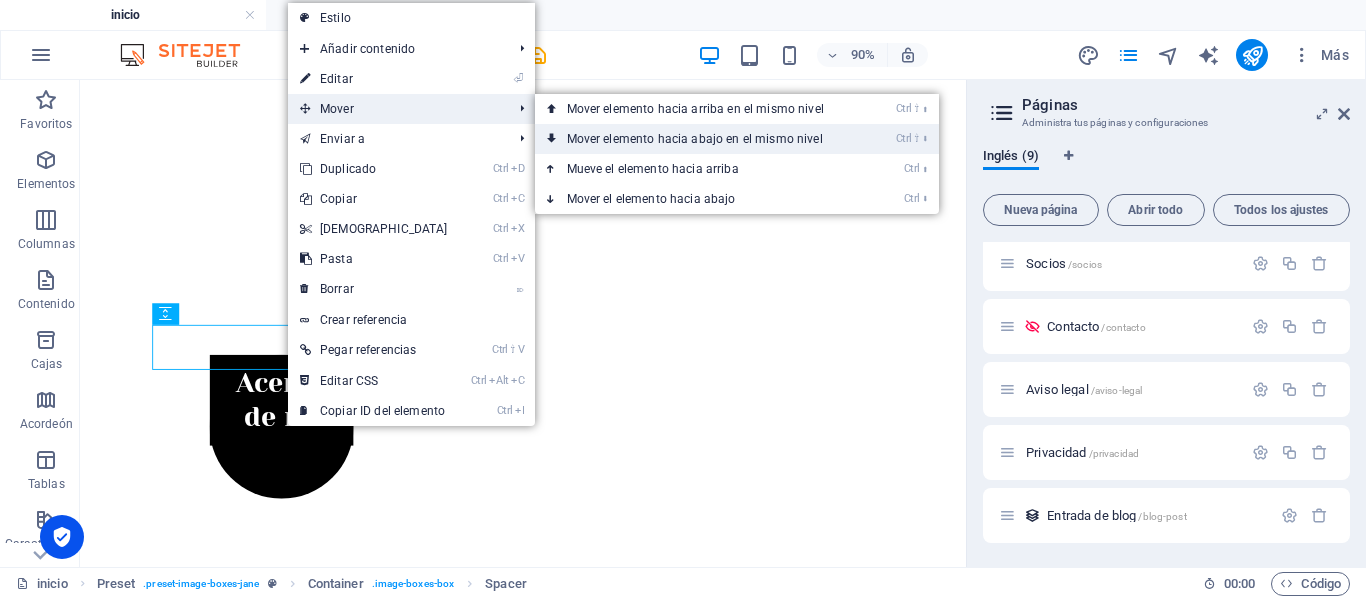 click on "Mover elemento hacia abajo en el mismo nivel" at bounding box center (695, 139) 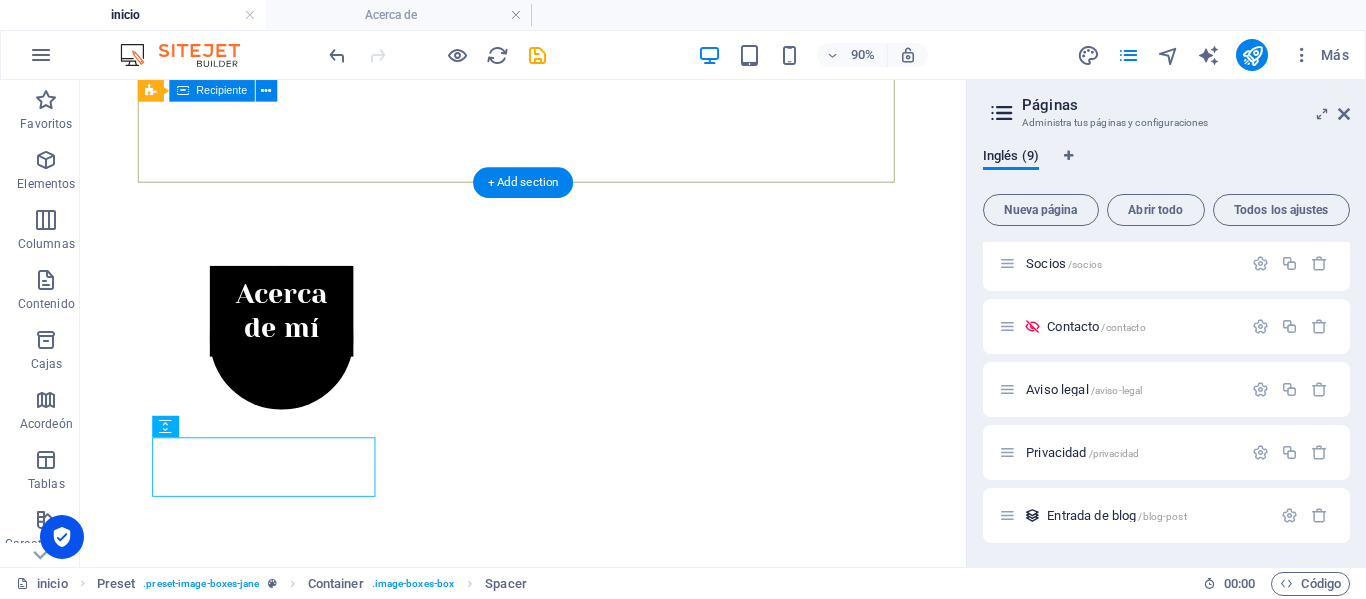 scroll, scrollTop: 648, scrollLeft: 0, axis: vertical 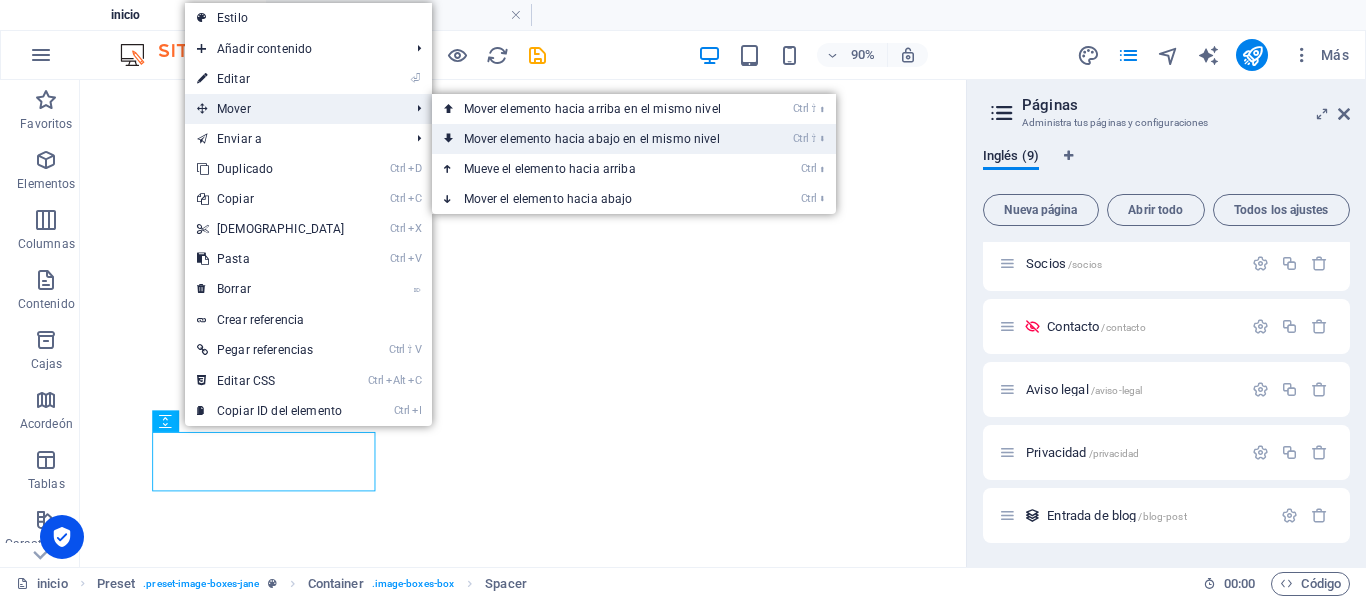 click on "Mover elemento hacia abajo en el mismo nivel" at bounding box center [592, 139] 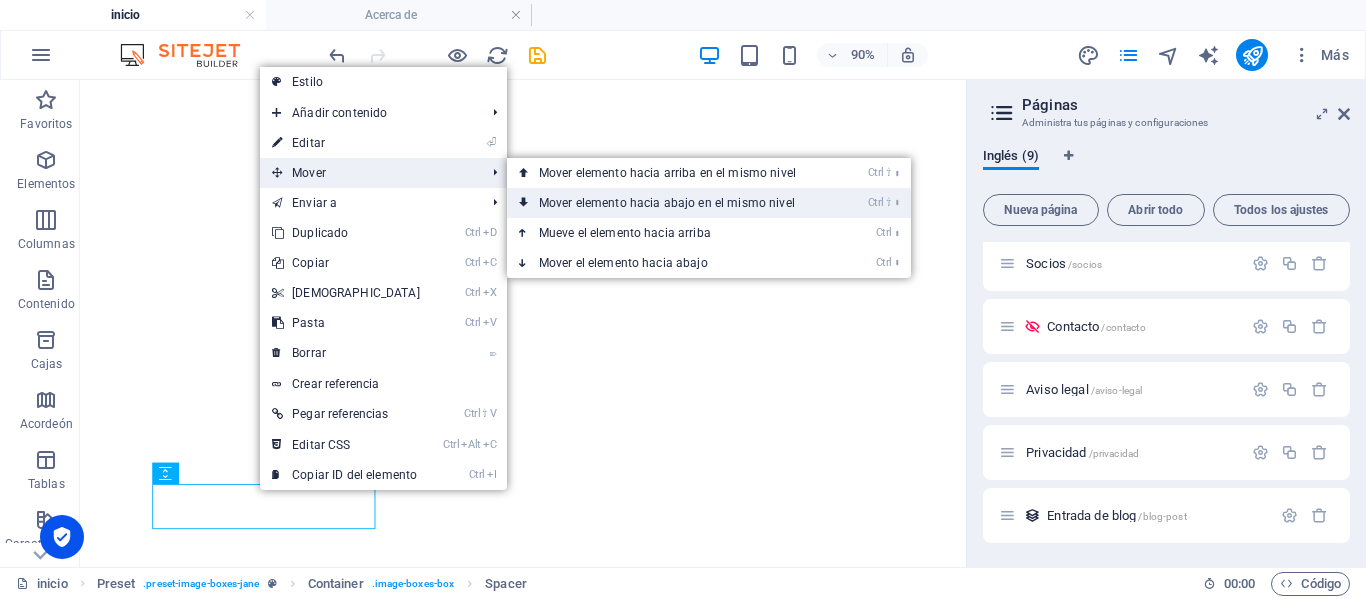 click on "Mover elemento hacia abajo en el mismo nivel" at bounding box center [667, 203] 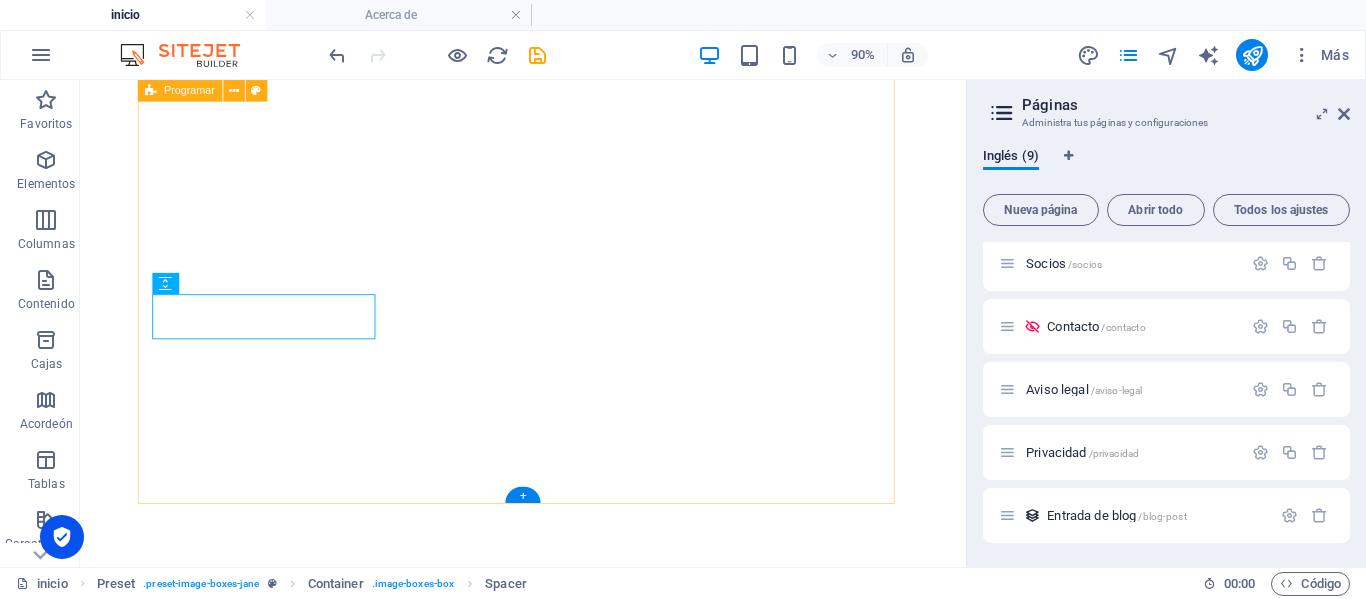 scroll, scrollTop: 1114, scrollLeft: 0, axis: vertical 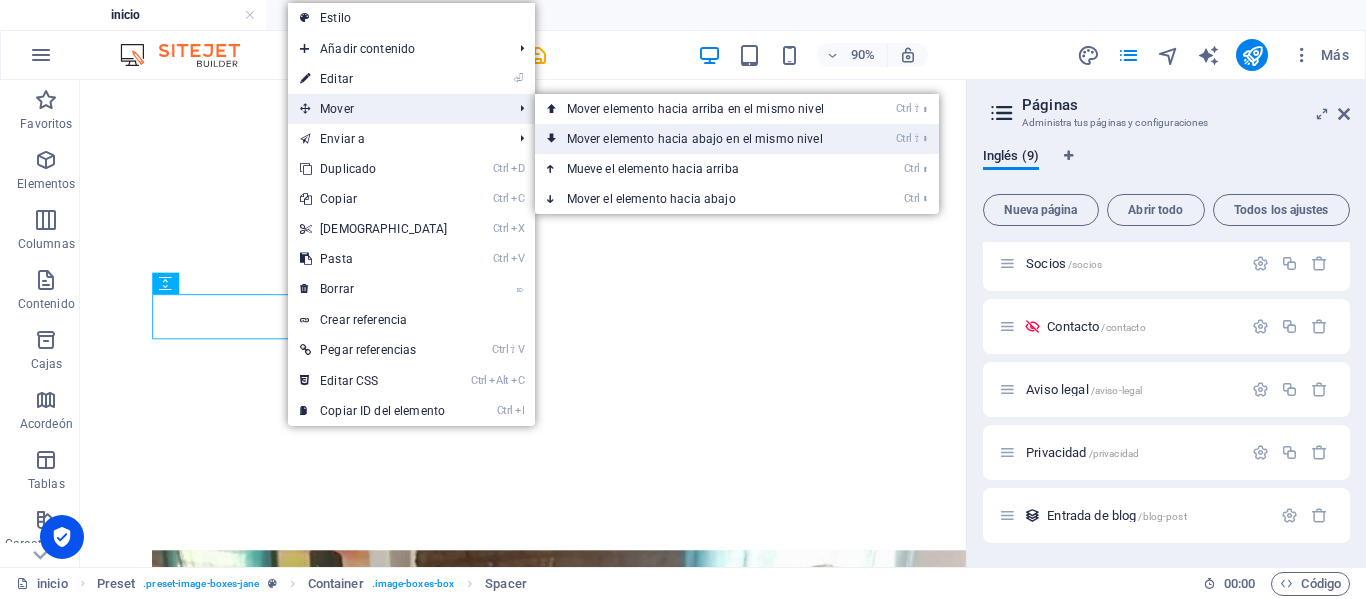 click on "Ctrl  ⇧  ⬇ Mover elemento hacia abajo en el mismo nivel" at bounding box center [699, 139] 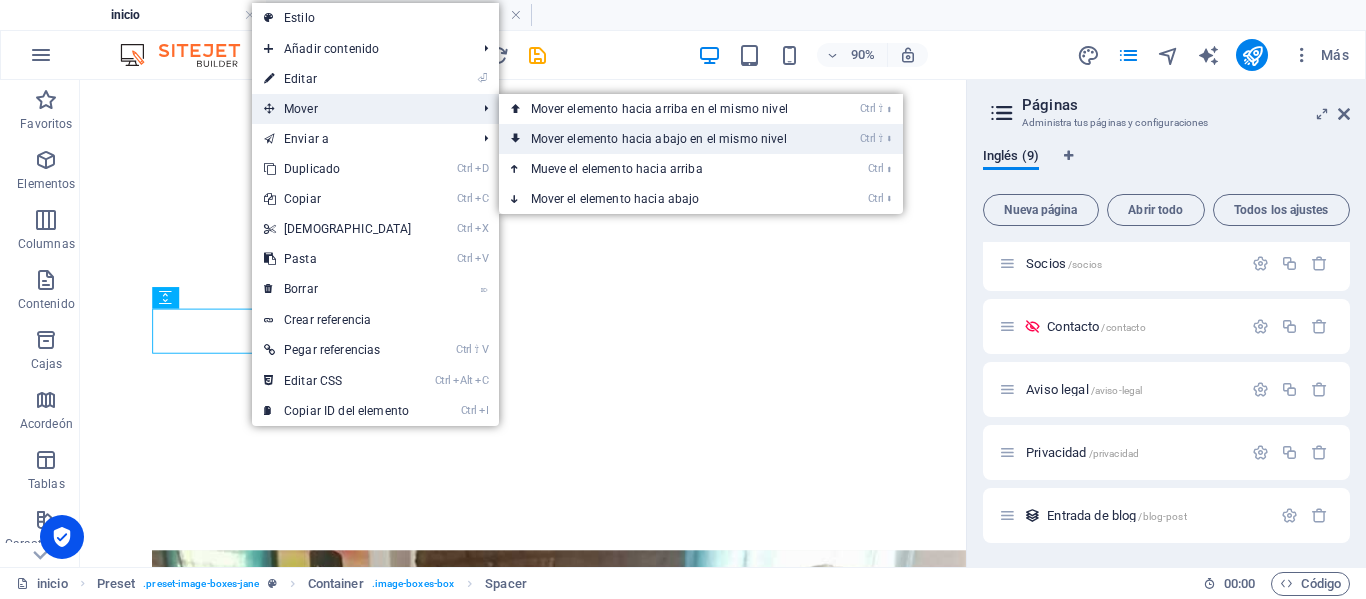 click on "Mover elemento hacia abajo en el mismo nivel" at bounding box center [659, 139] 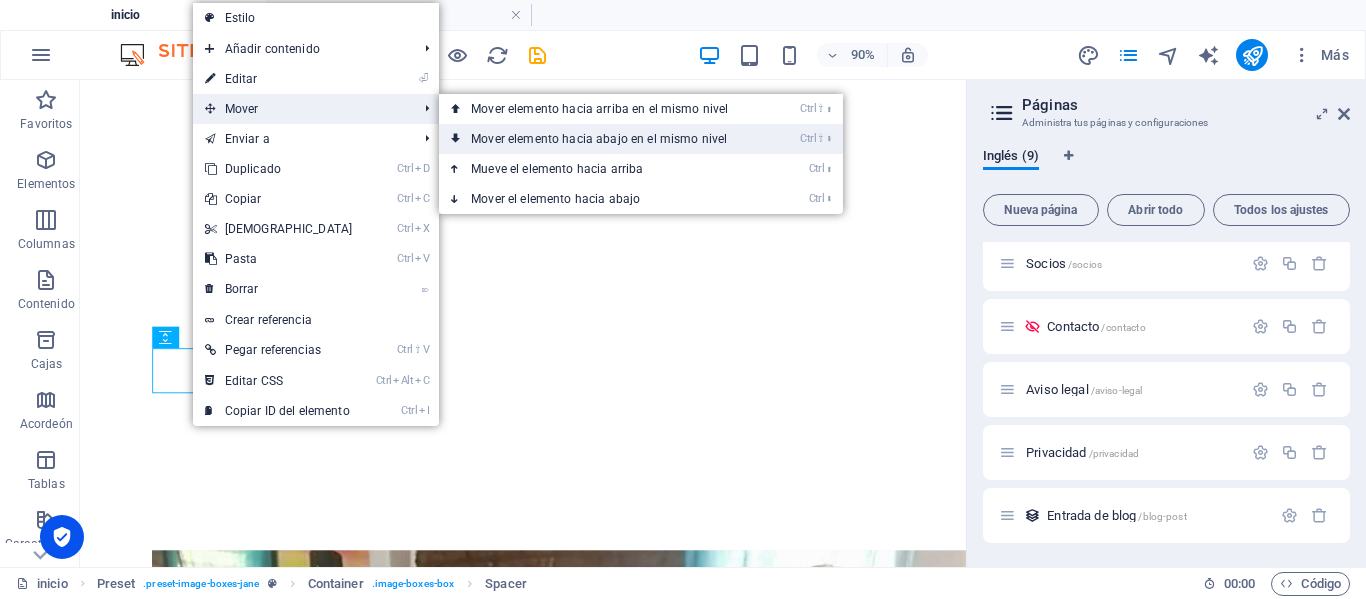 click on "Mover elemento hacia abajo en el mismo nivel" at bounding box center (599, 139) 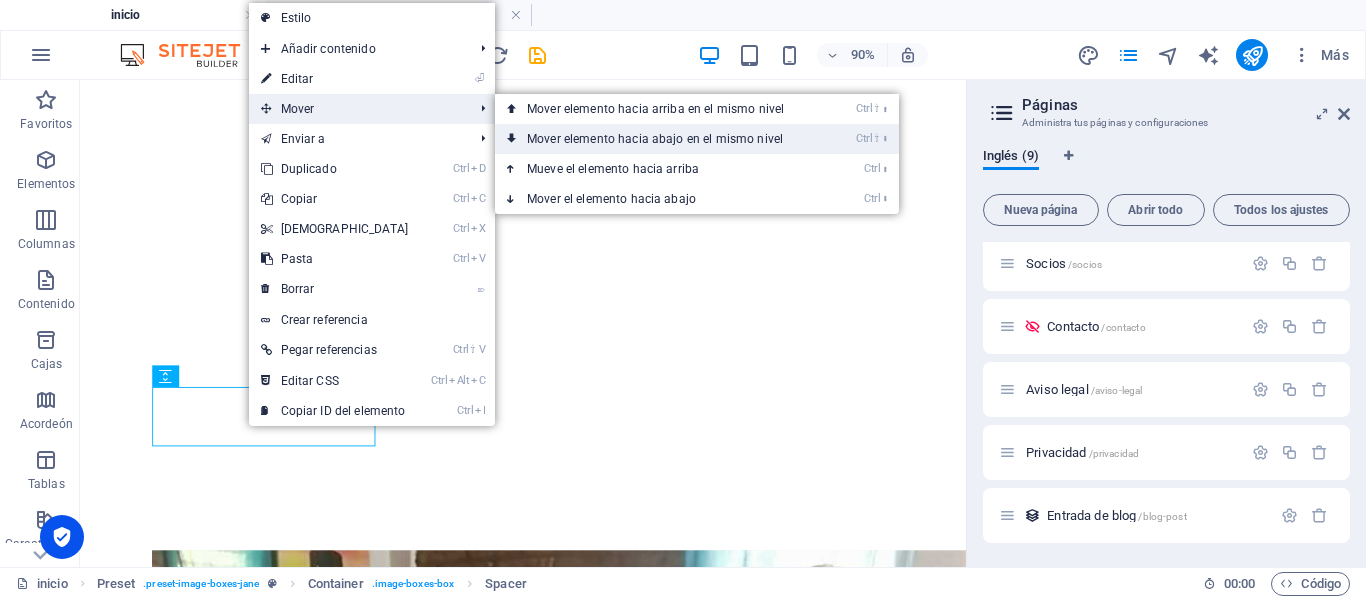 click on "Mover elemento hacia abajo en el mismo nivel" at bounding box center [655, 139] 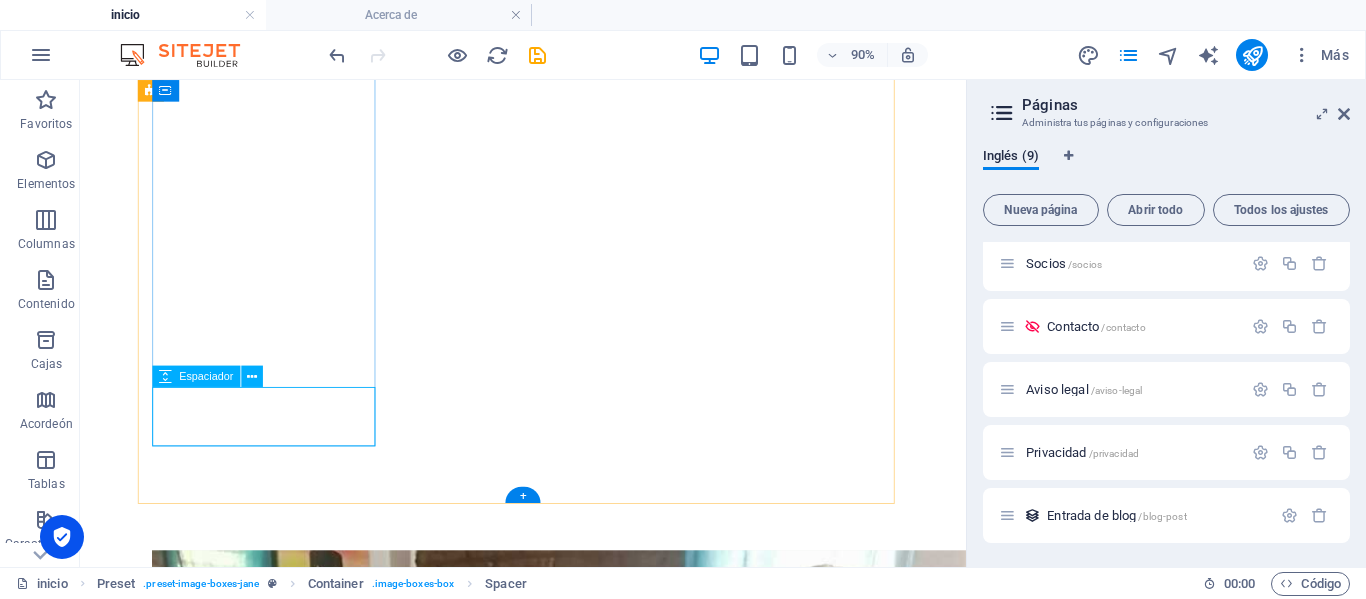 click at bounding box center [572, 1779] 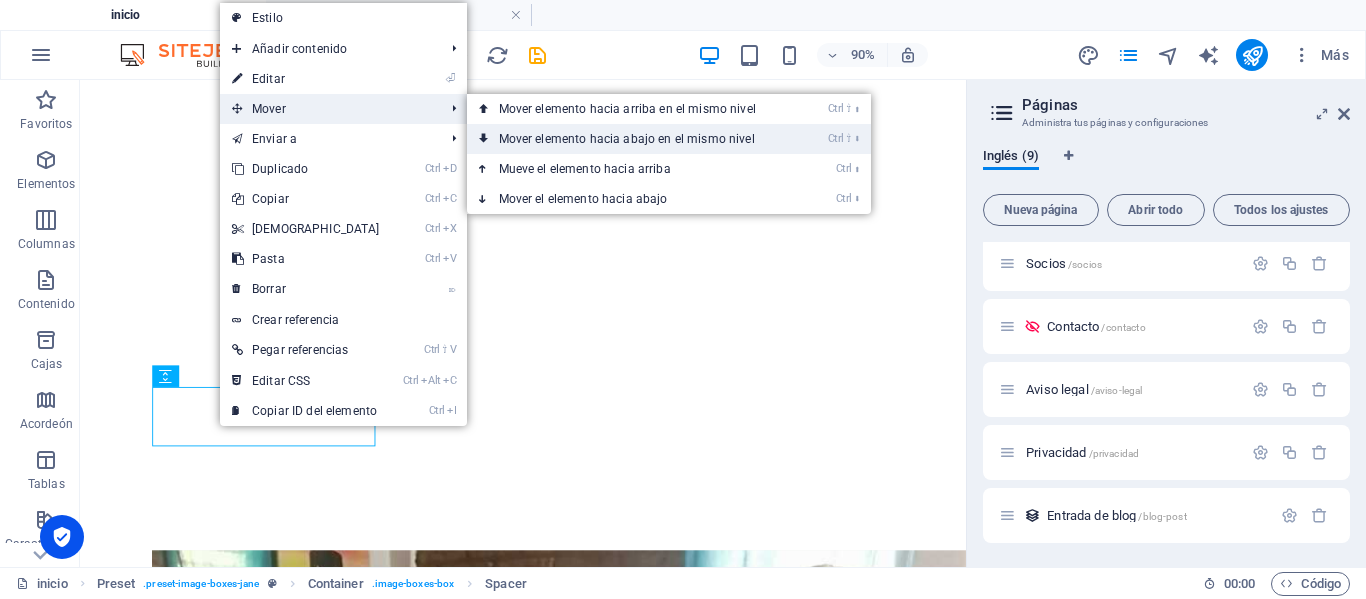 click on "Mover elemento hacia abajo en el mismo nivel" at bounding box center [627, 139] 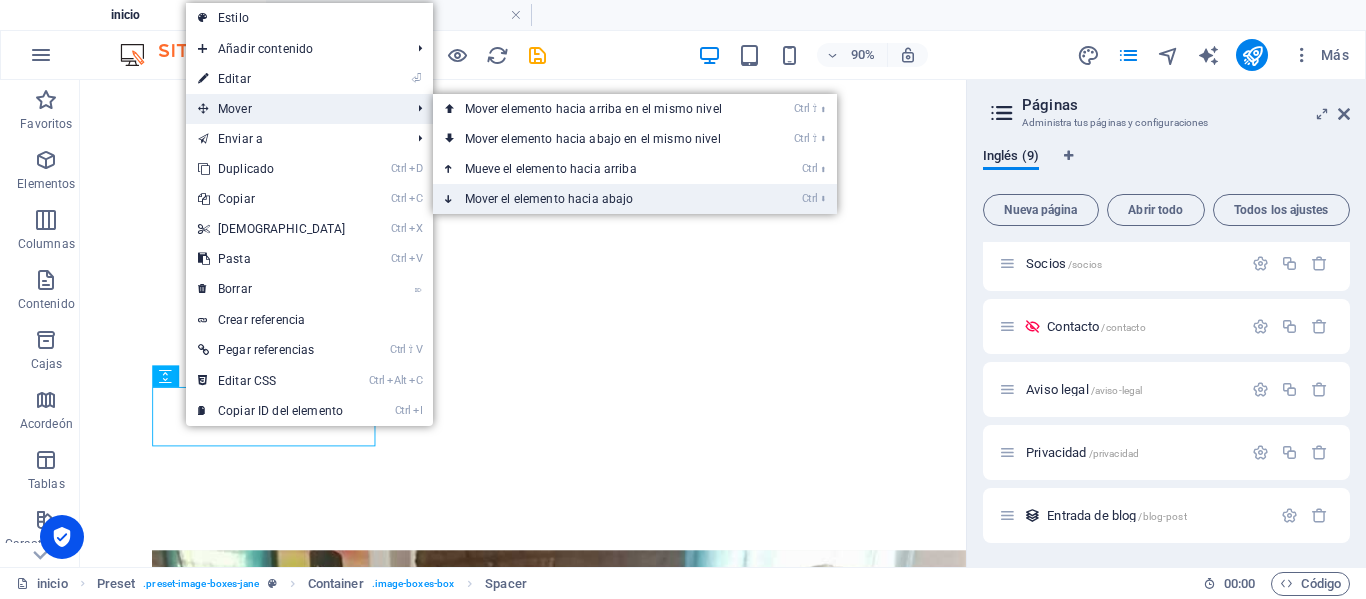 click on "Mover el elemento hacia abajo" at bounding box center (549, 199) 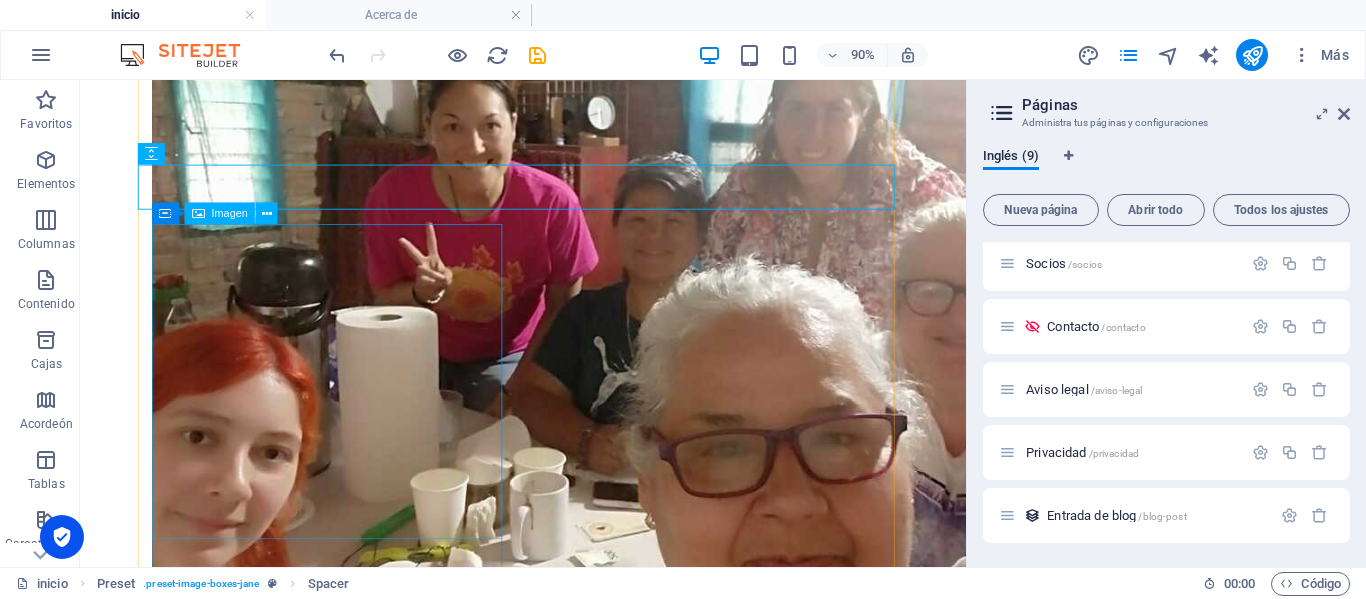 scroll, scrollTop: 1710, scrollLeft: 0, axis: vertical 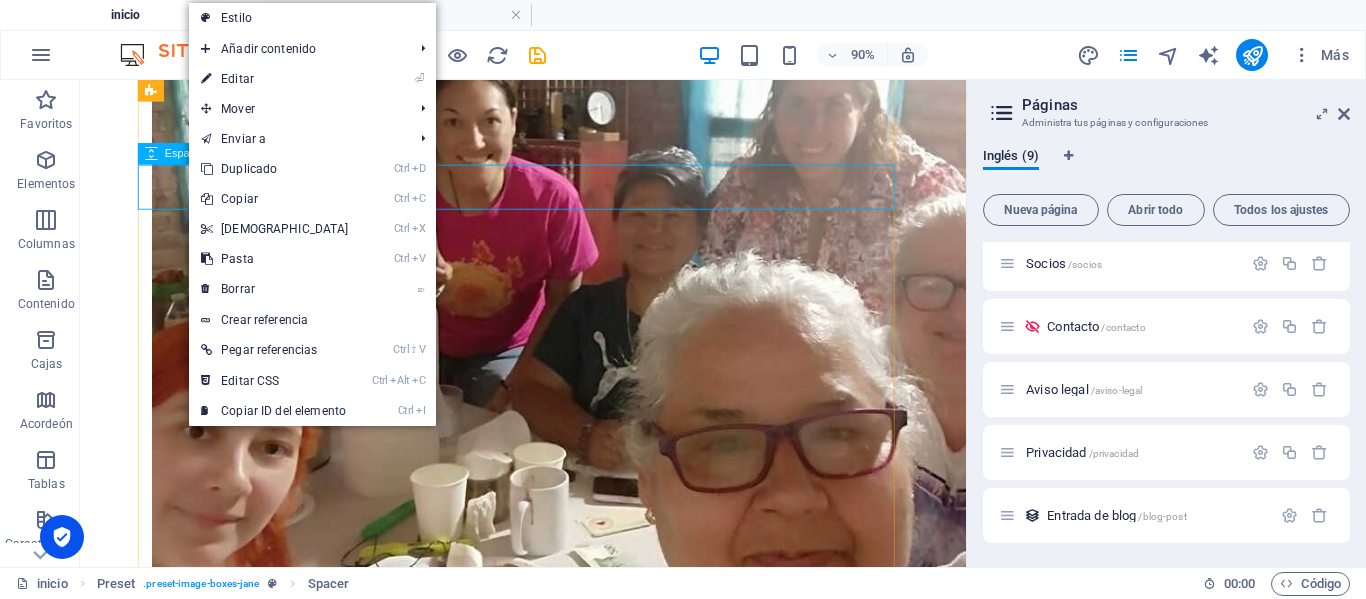 click at bounding box center (572, 1207) 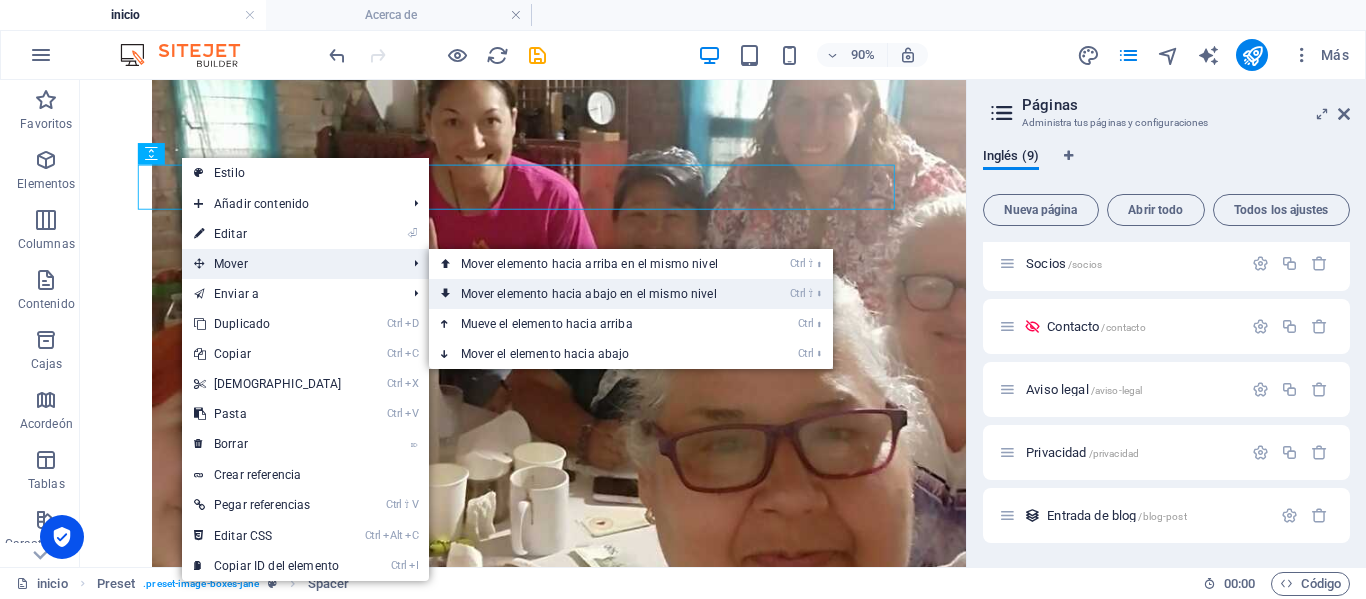 click on "Ctrl  ⇧  ⬇ Mover elemento hacia abajo en el mismo nivel" at bounding box center [593, 294] 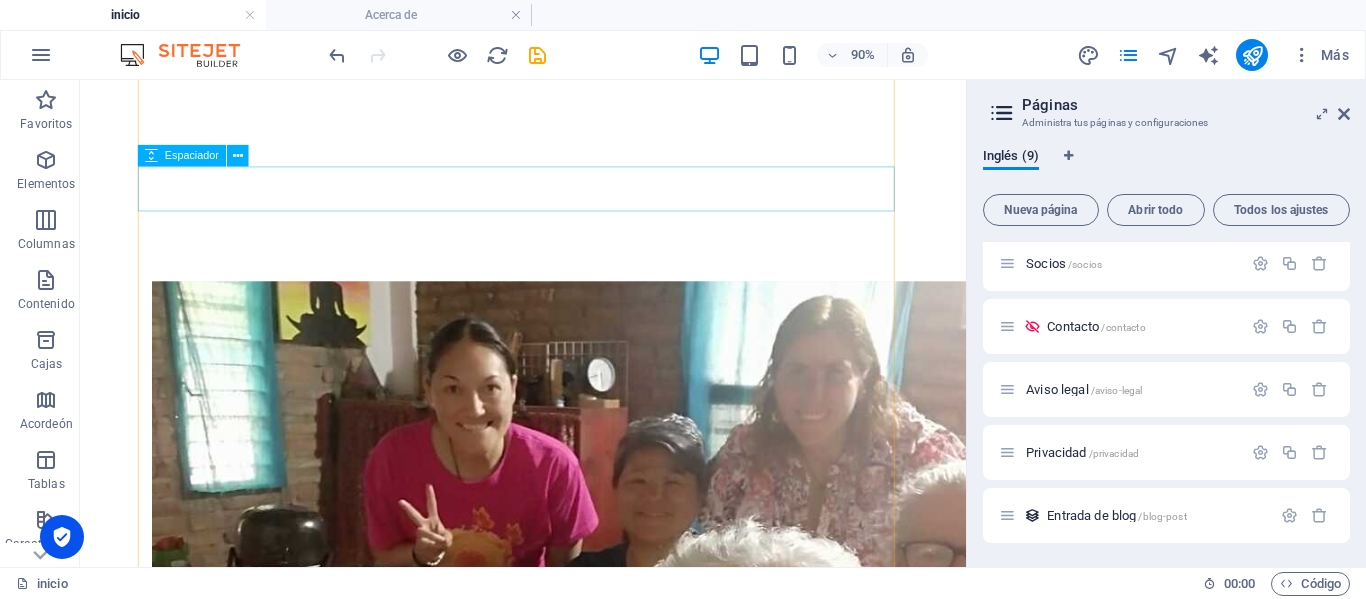 scroll, scrollTop: 1415, scrollLeft: 0, axis: vertical 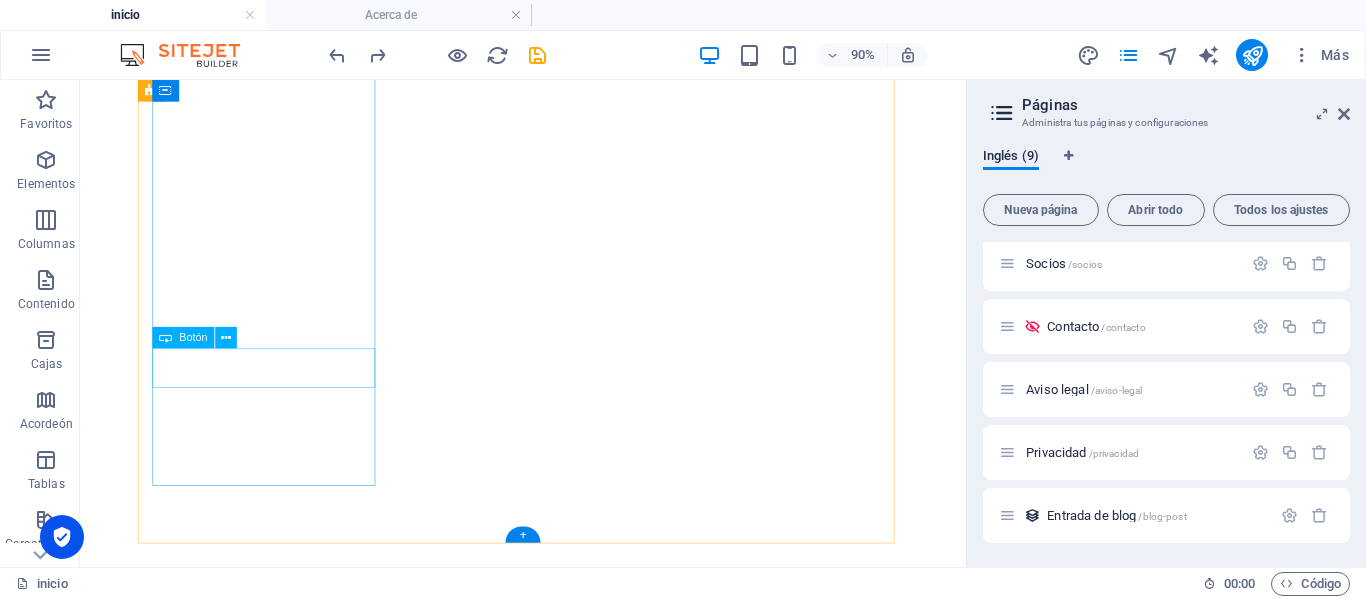 click on "ver más" at bounding box center [572, 1725] 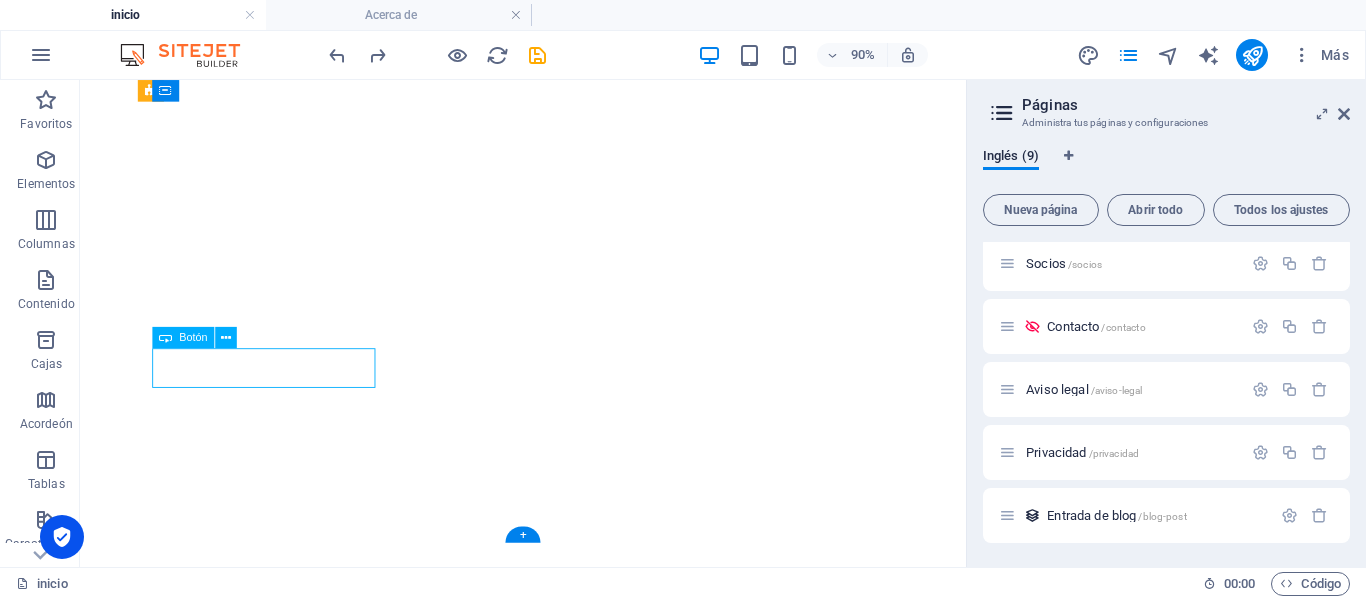 click on "ver más" at bounding box center (572, 1725) 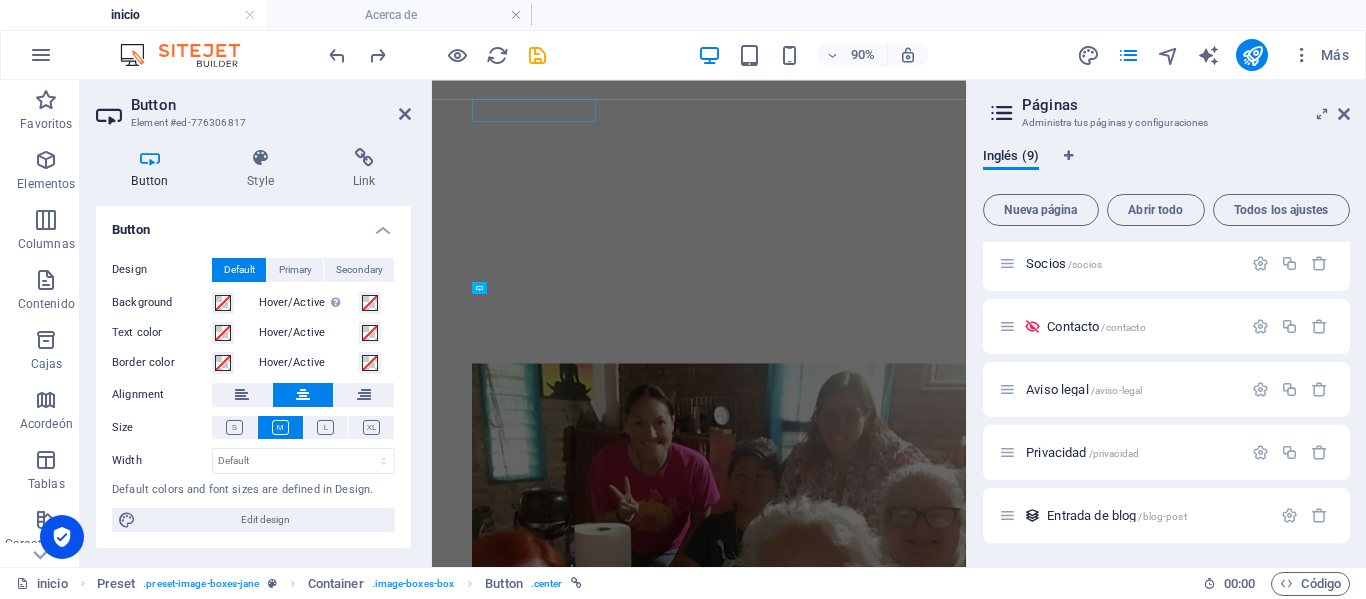 scroll, scrollTop: 1330, scrollLeft: 0, axis: vertical 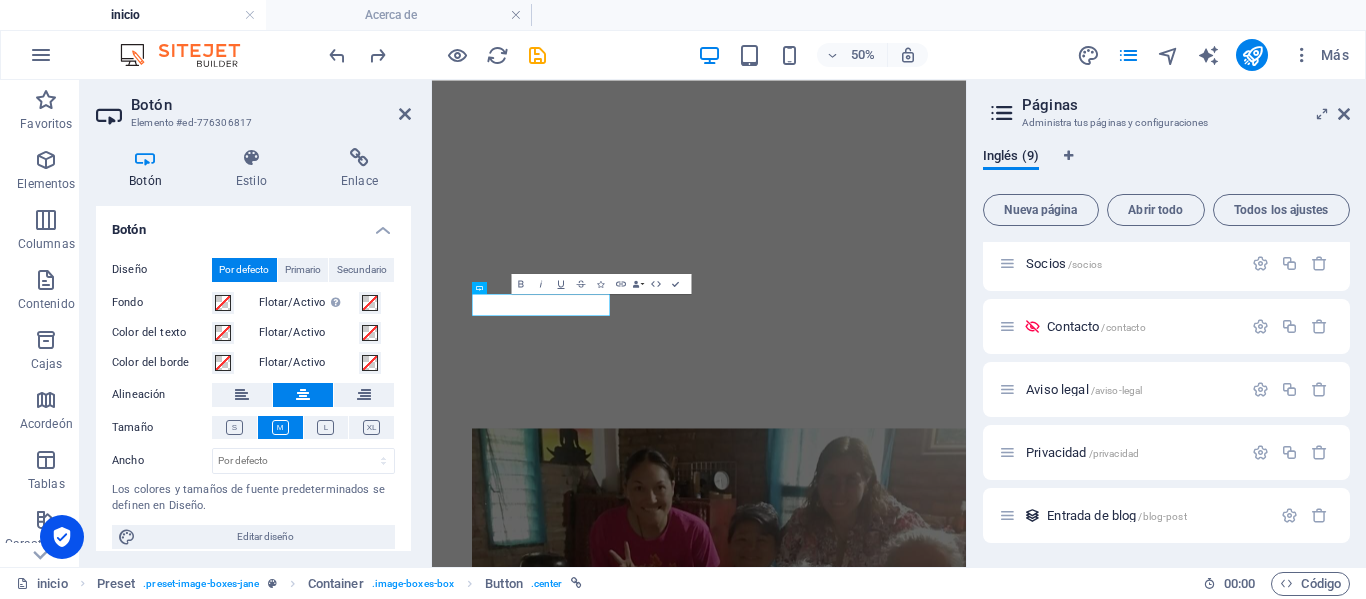 click on "Botón Estilo Enlace Botón Diseño Por defecto Primario Secundario Fondo Flotar/Activo Cambie al modo de vista previa para probar el estado activo/desplazamiento Color del texto Flotar/Activo Color del borde Flotar/Activo Alineación Tamaño Ancho Por defecto píxeles movimiento rápido del ojo % ellos vh Volkswagen Los colores y tamaños de fuente predeterminados se definen en Diseño. Editar diseño Programar Elemento Disposición Cómo se expande este elemento dentro del diseño (Flexbox). Tamaño Por defecto auto píxeles % 1/1 1/2 1/3 1/4 1/5 1/6 1/7 1/8 1/9 1/10 Crecer Encoger Orden Disposición del contenedor Visible Visible Opacidad 100 % Rebosar Espaciado Margen Por defecto auto píxeles % movimiento rápido del ojo Volkswagen vh Costumbre Costumbre auto píxeles % movimiento rápido del ojo Volkswagen vh auto píxeles % movimiento rápido del ojo Volkswagen vh auto píxeles % movimiento rápido del ojo Volkswagen vh auto píxeles % movimiento rápido del ojo Volkswagen vh Relleno Por defecto % vh %" at bounding box center [253, 349] 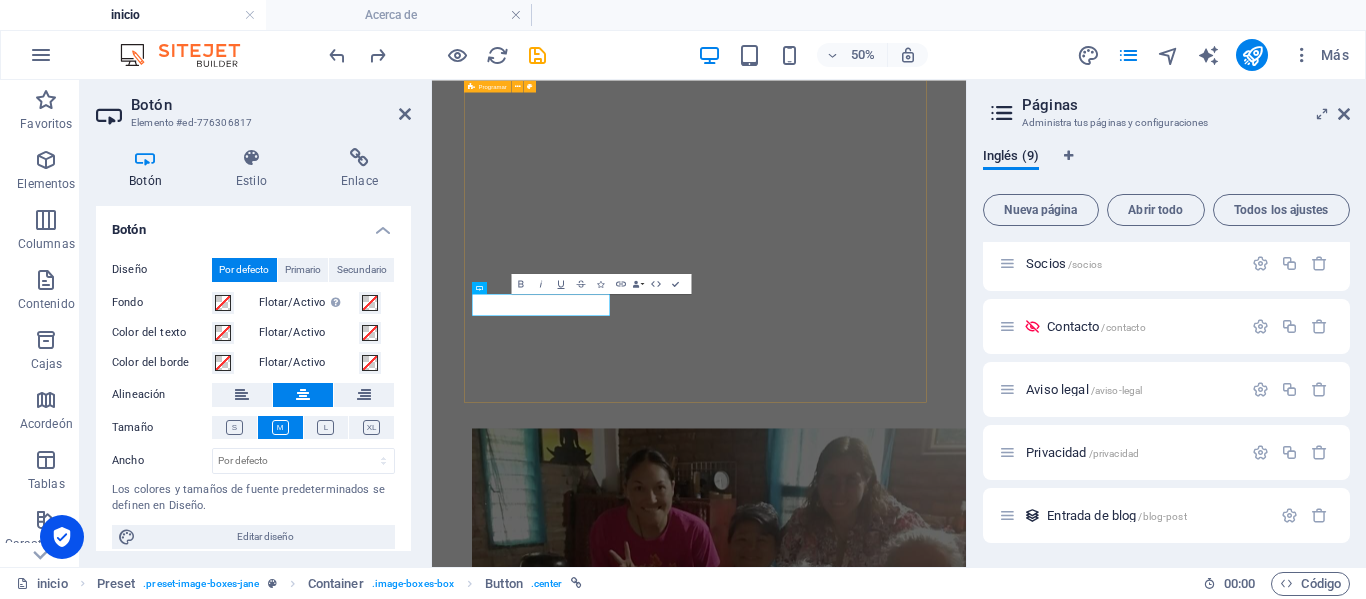 click on "cursos En [PERSON_NAME] se honra el bienestar integral 🌿—cuerpo, mente, energía y espíritu—y los cursos holísticos ofrecen profundas herramientas de transformación, conexión y conciencia para quienes buscan sanar, crecer y renovarse desde adentro. ver más ver más orgonitas Las Orgonitas son herramientas que benefician a nuestro cuerpo energético y físico frente a agresiones externas: ver más Acerca de [PERSON_NAME] tiene sus inicios [PERSON_NAME], [GEOGRAPHIC_DATA], pero no fue hasta que llegamos a [GEOGRAPHIC_DATA], BC México, cuando tomo forma y figura legal.  ver más" at bounding box center (966, 2183) 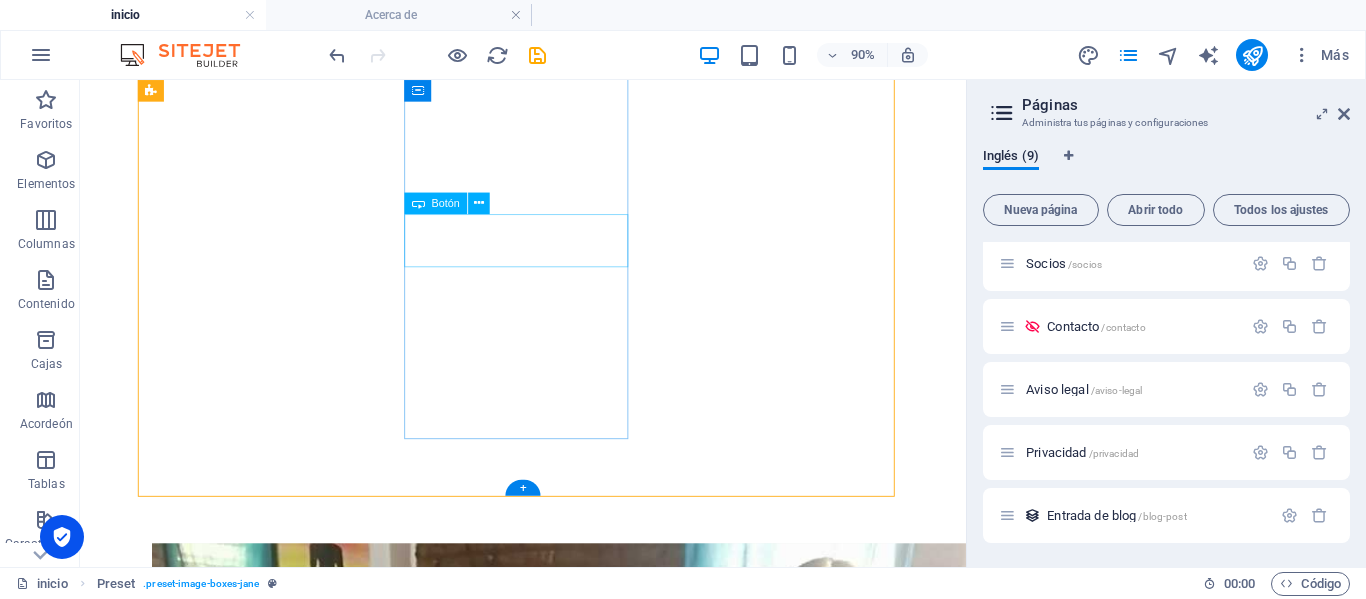 scroll, scrollTop: 1140, scrollLeft: 0, axis: vertical 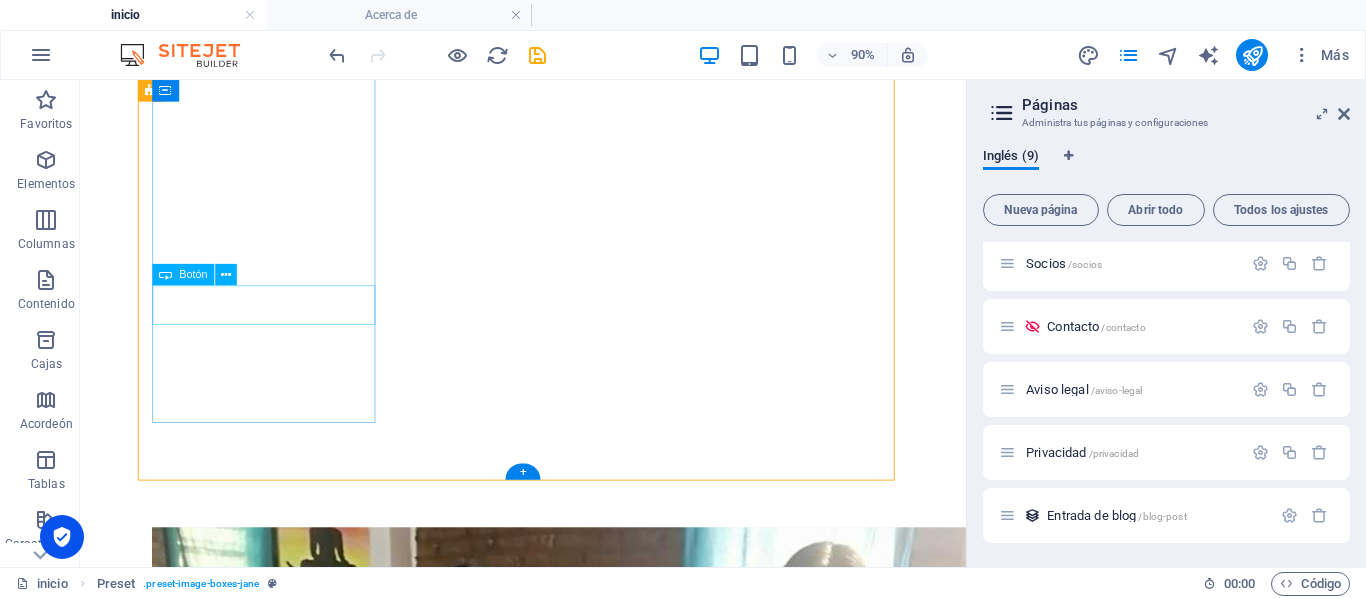 click on "ver más" at bounding box center [572, 1655] 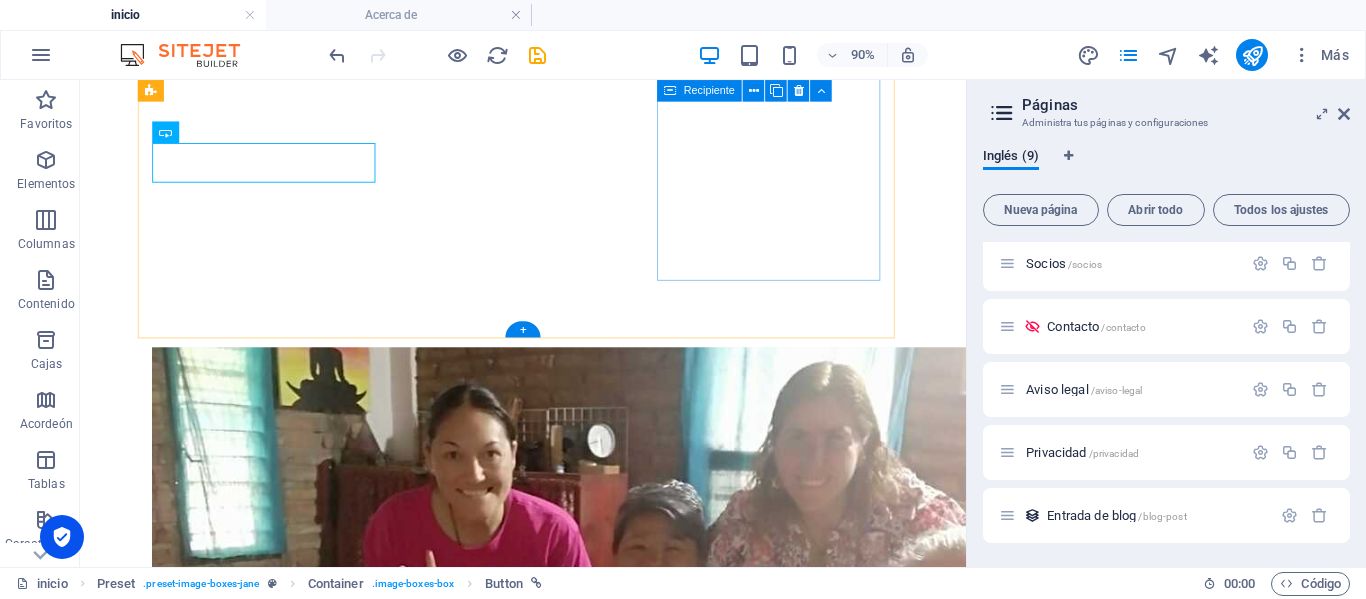 scroll, scrollTop: 1240, scrollLeft: 0, axis: vertical 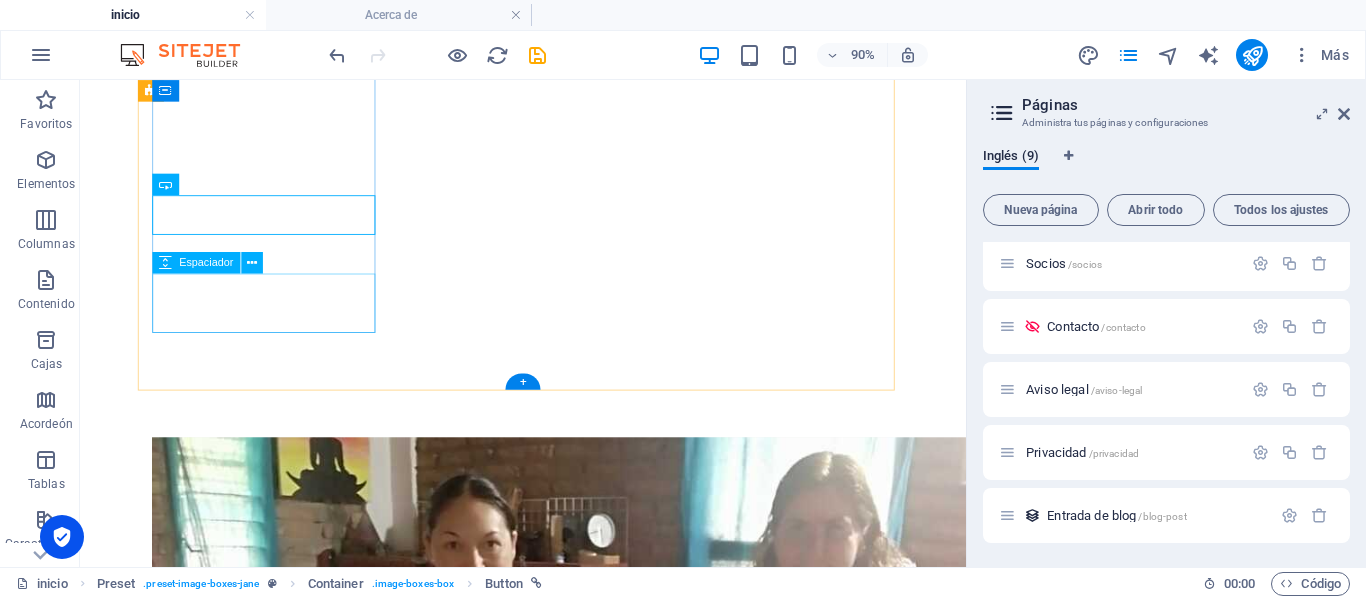 click at bounding box center (572, 1653) 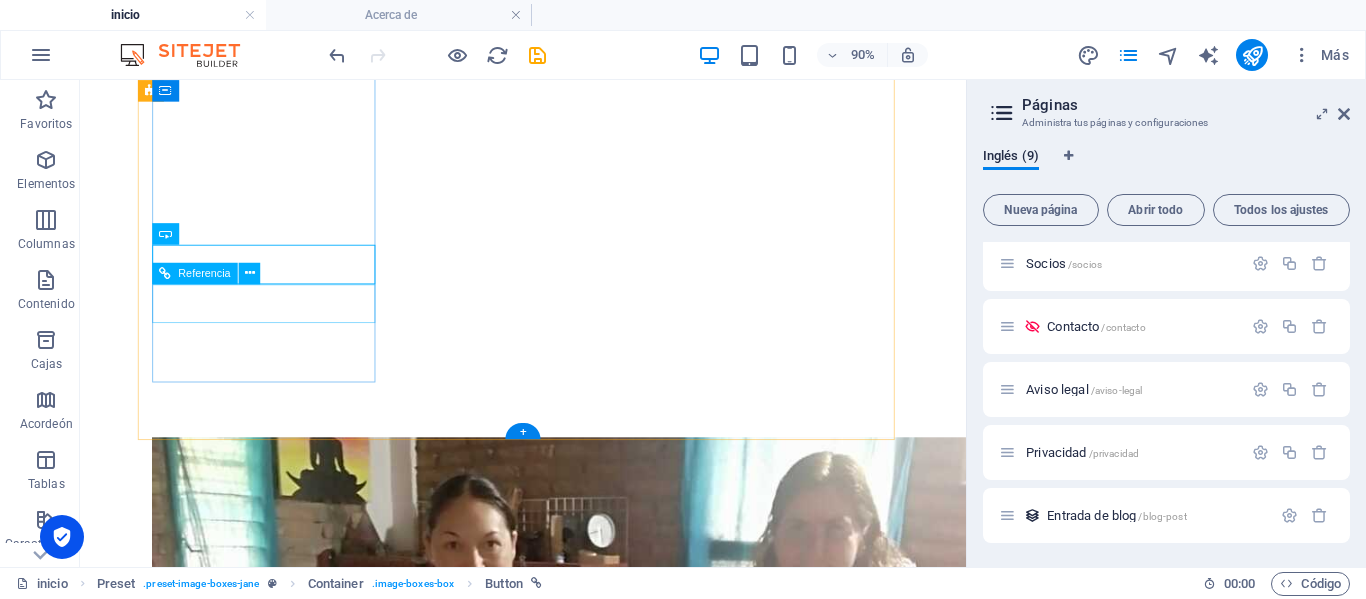 scroll, scrollTop: 1140, scrollLeft: 0, axis: vertical 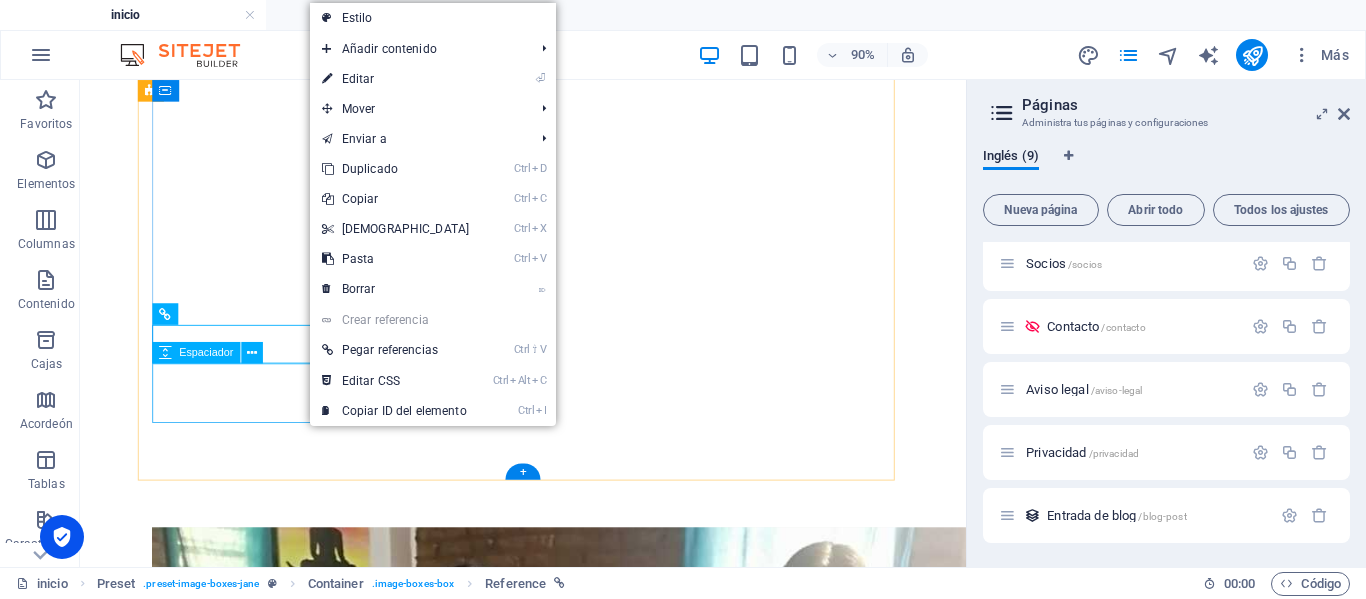 click at bounding box center [572, 1753] 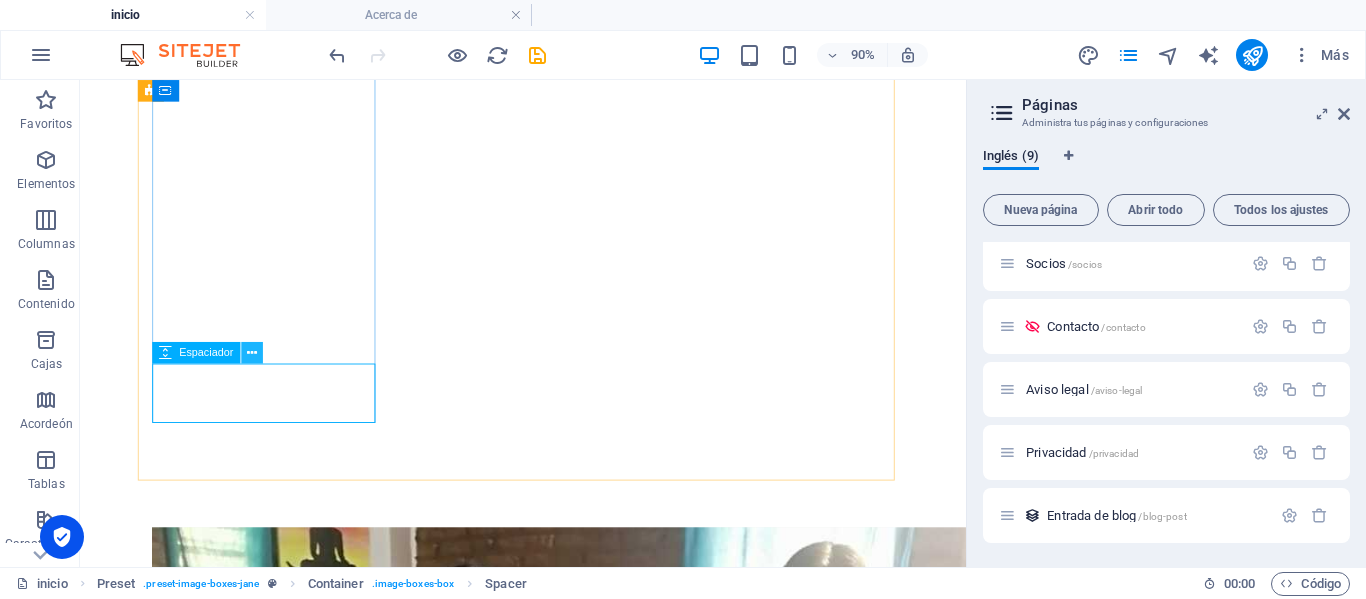 click at bounding box center [252, 353] 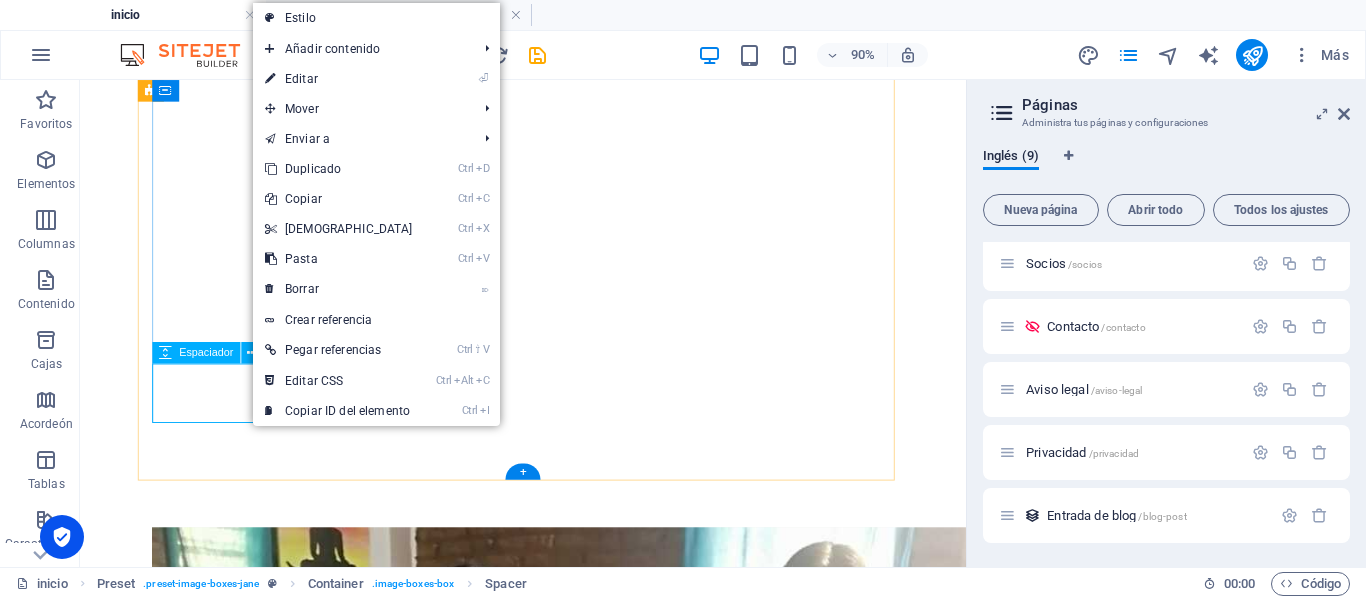 click at bounding box center [572, 1753] 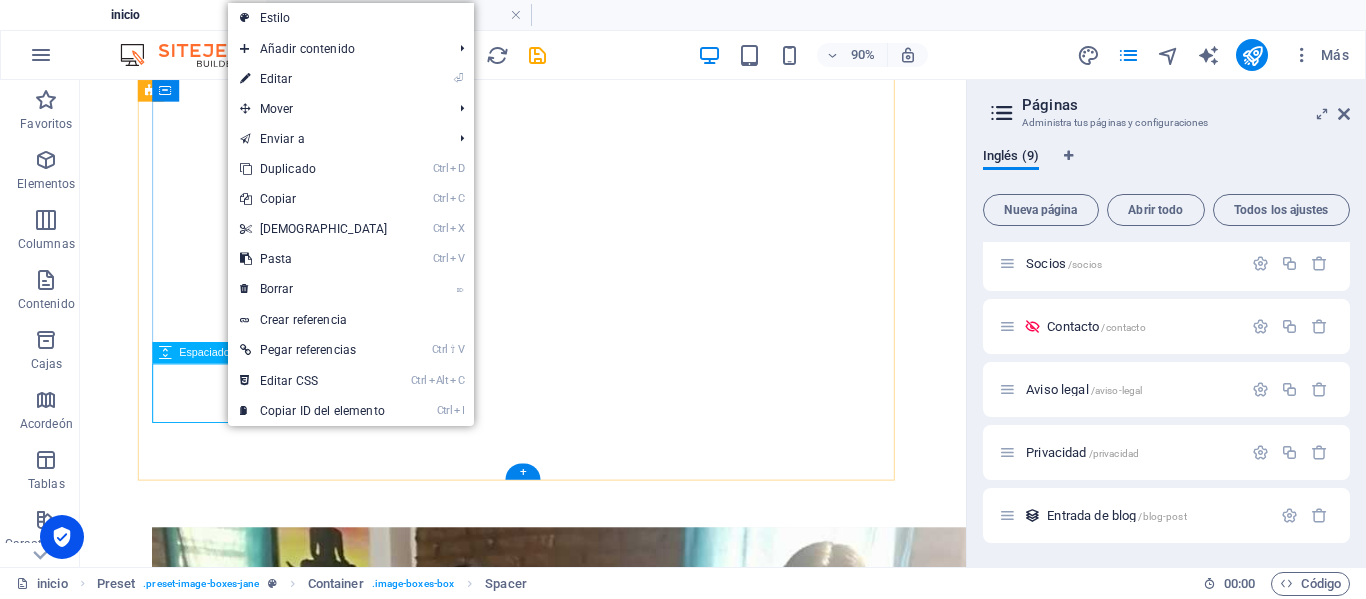 click at bounding box center [572, 1753] 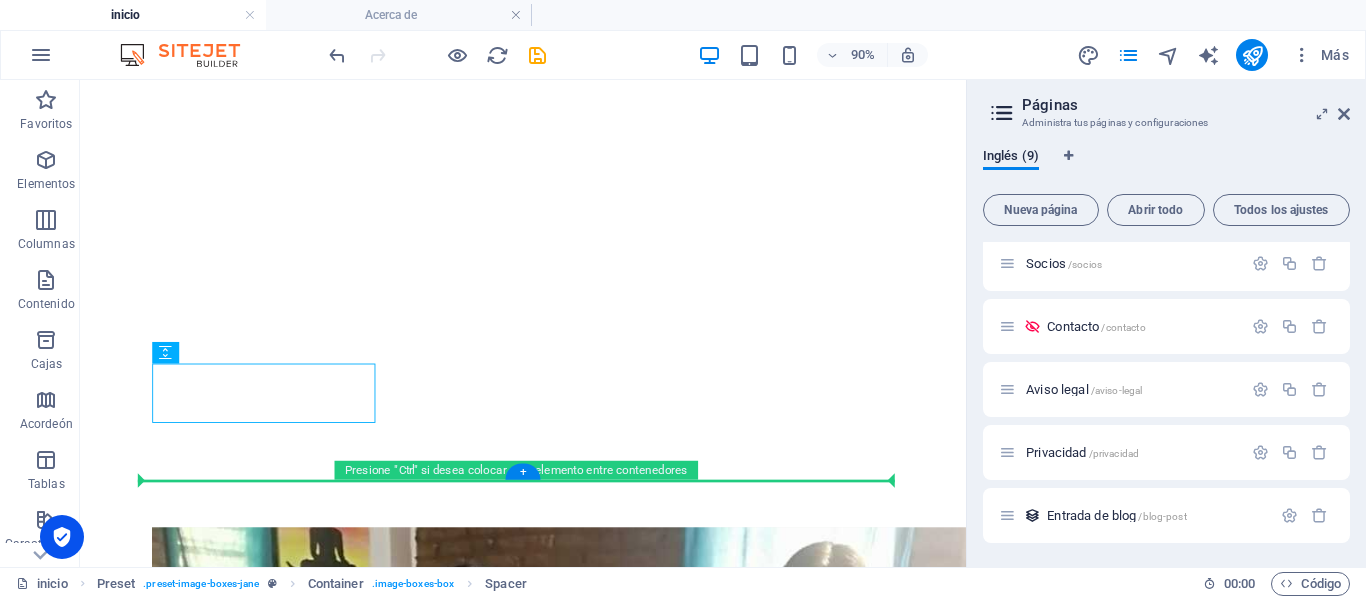 drag, startPoint x: 275, startPoint y: 440, endPoint x: 238, endPoint y: 487, distance: 59.816387 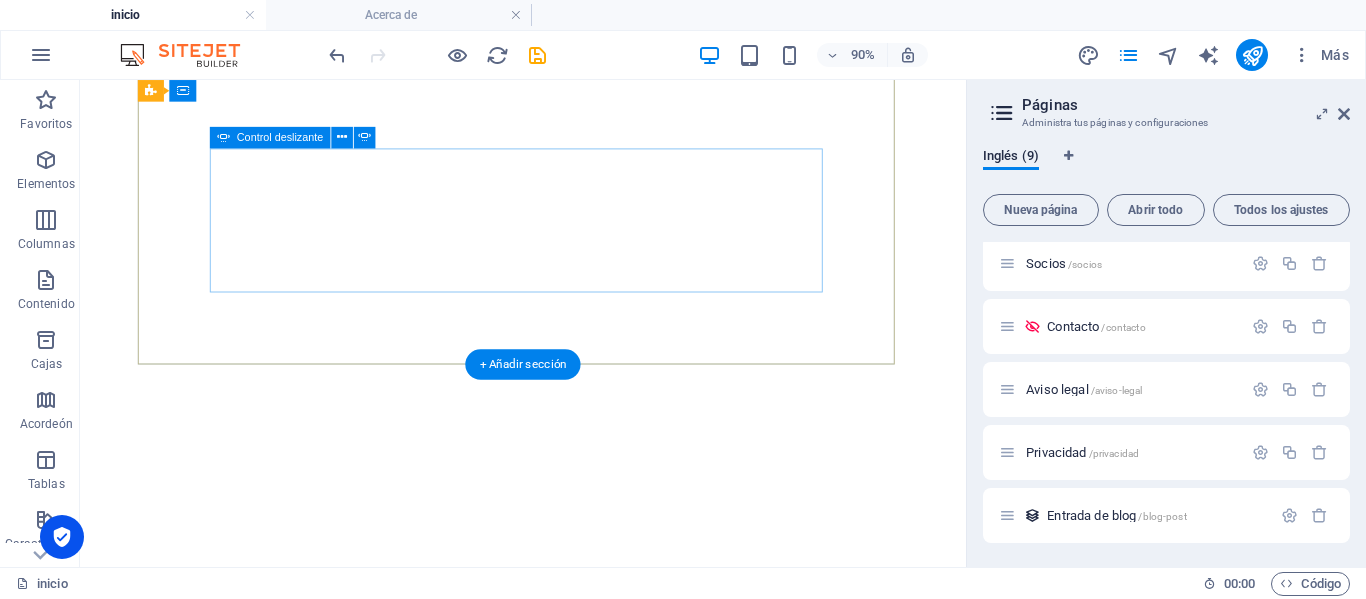 scroll, scrollTop: 440, scrollLeft: 0, axis: vertical 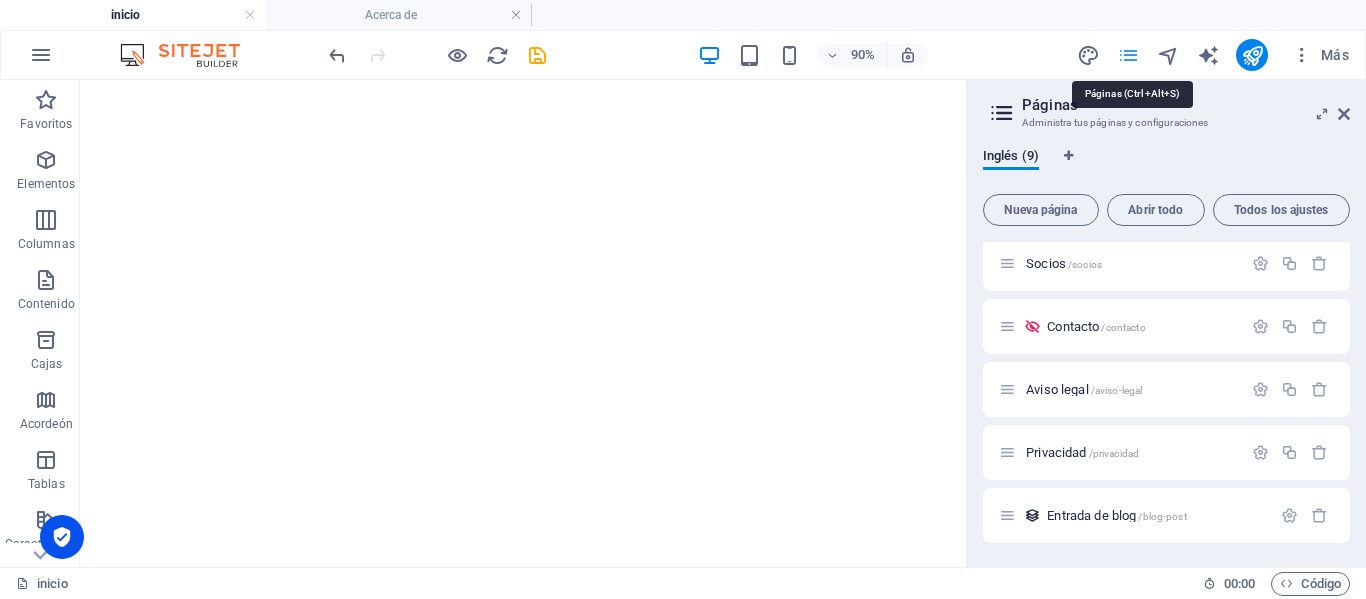 click at bounding box center (1128, 55) 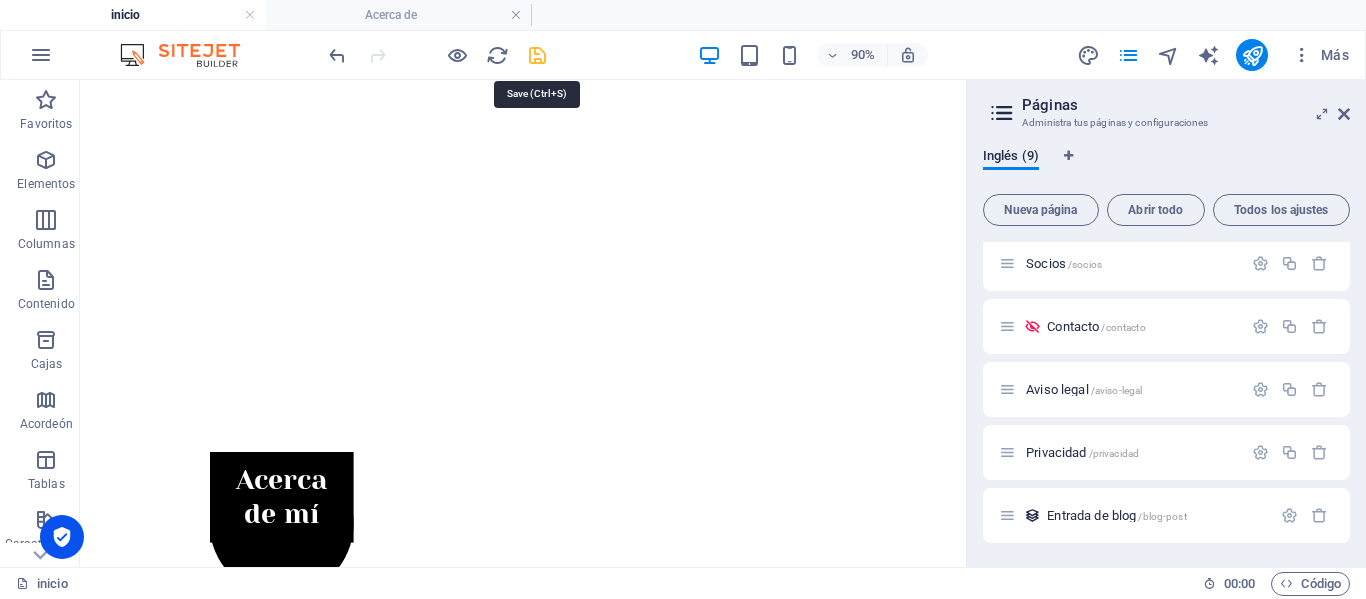 click at bounding box center [537, 55] 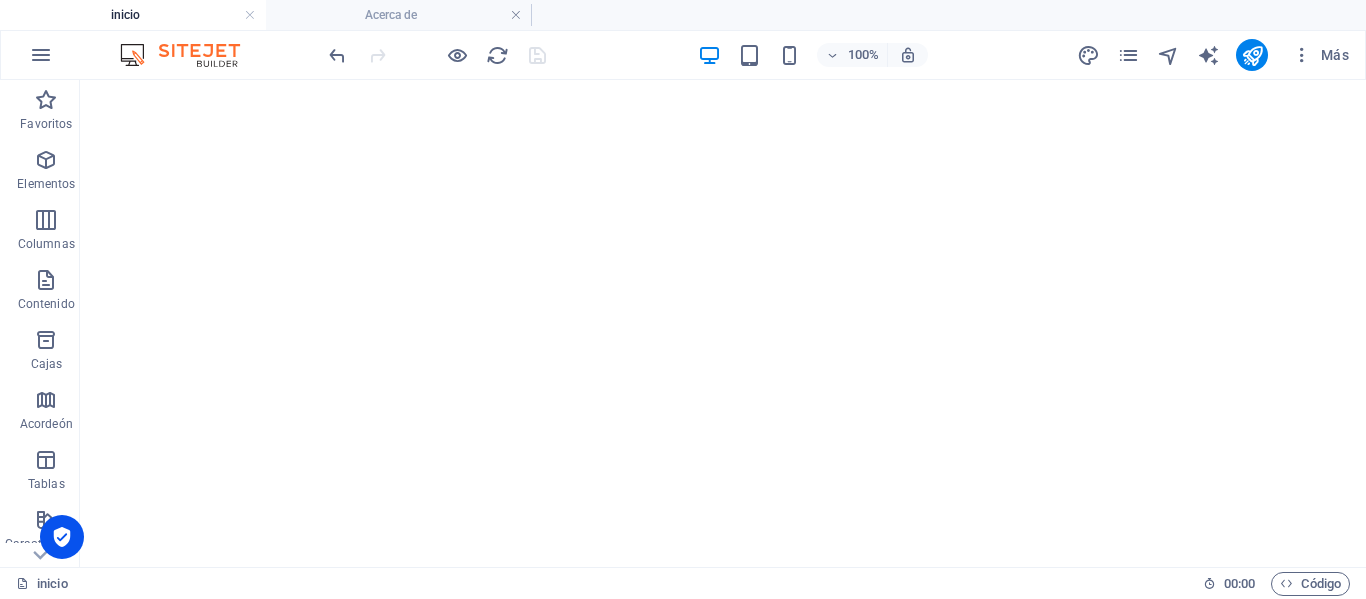 click on "inicio Acerca de" at bounding box center [683, 15] 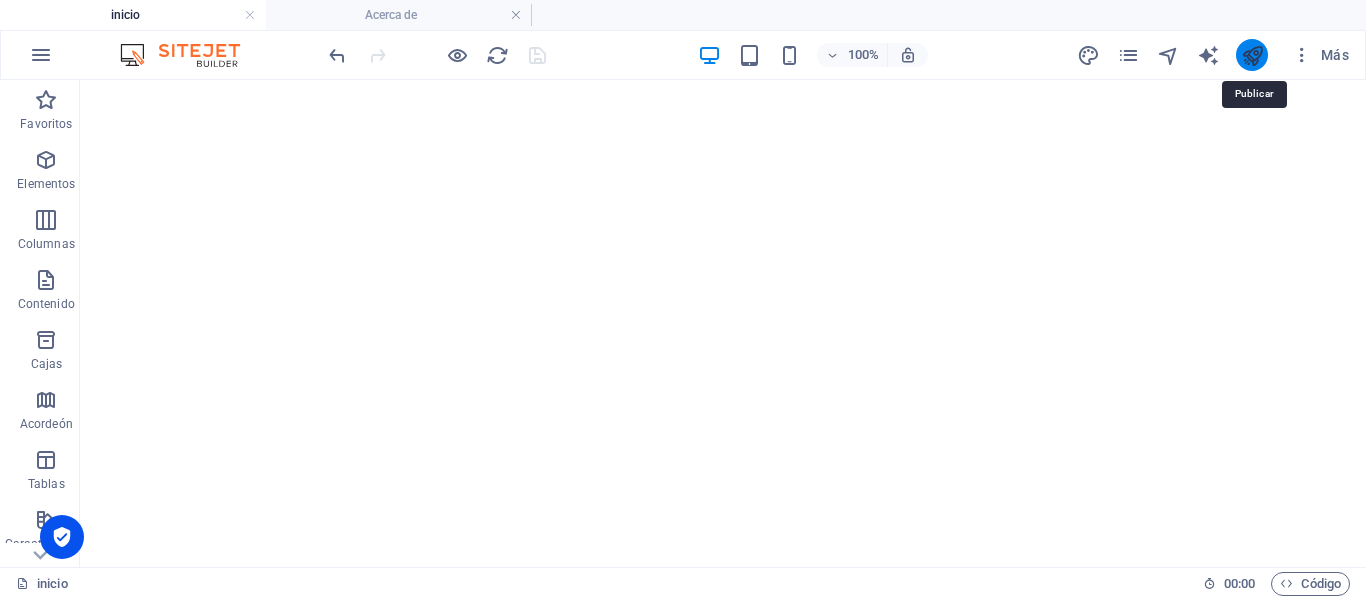 click at bounding box center [1252, 55] 